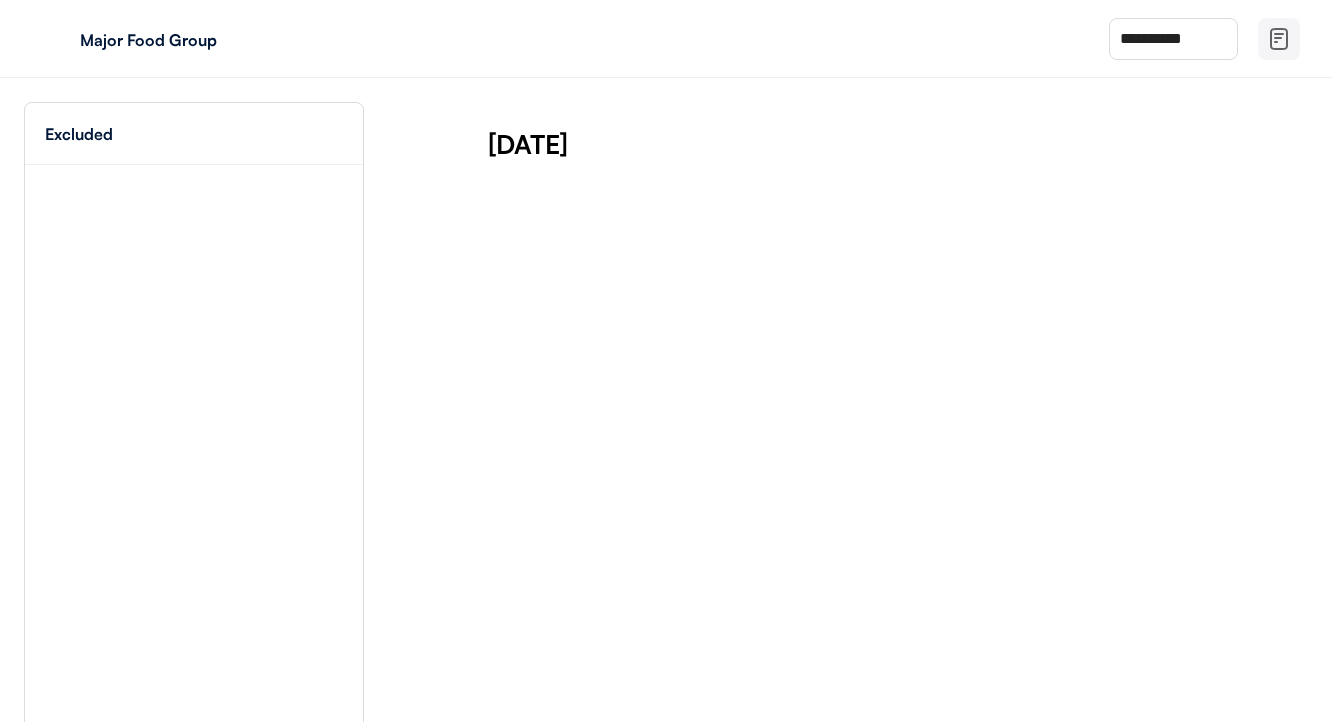 scroll, scrollTop: 0, scrollLeft: 0, axis: both 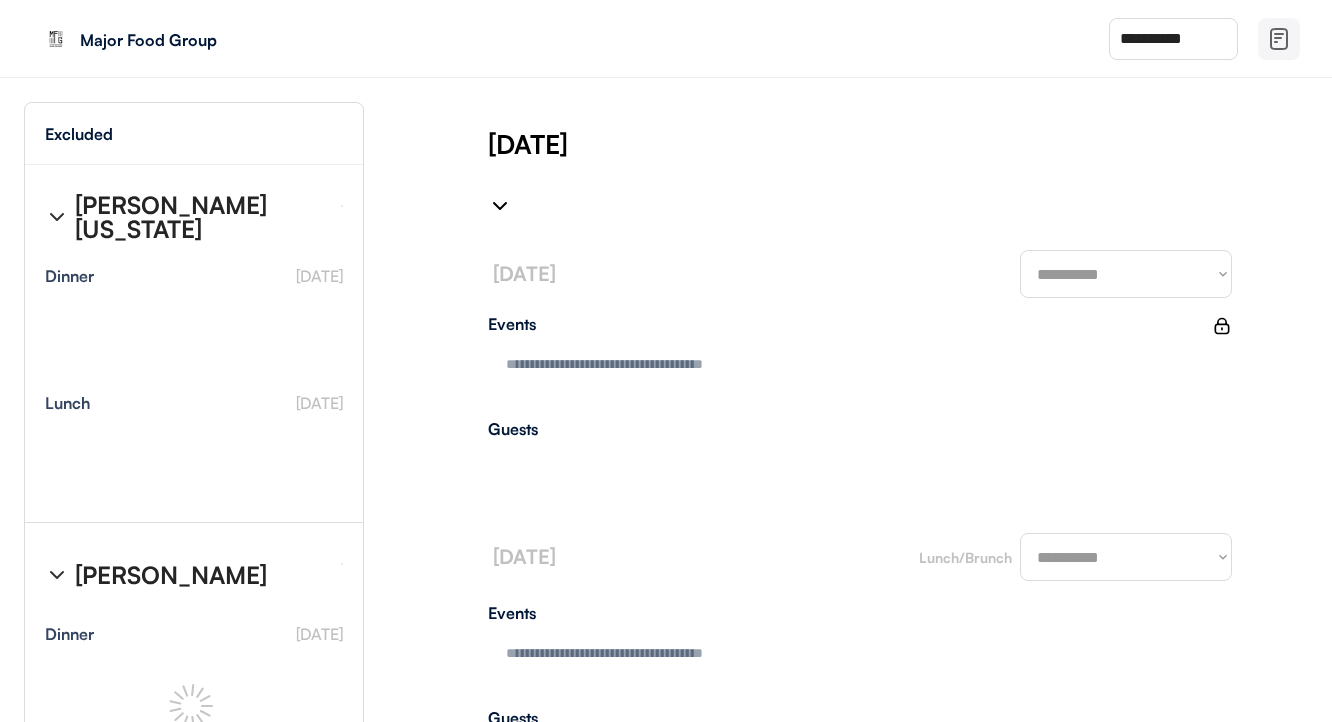 type on "**********" 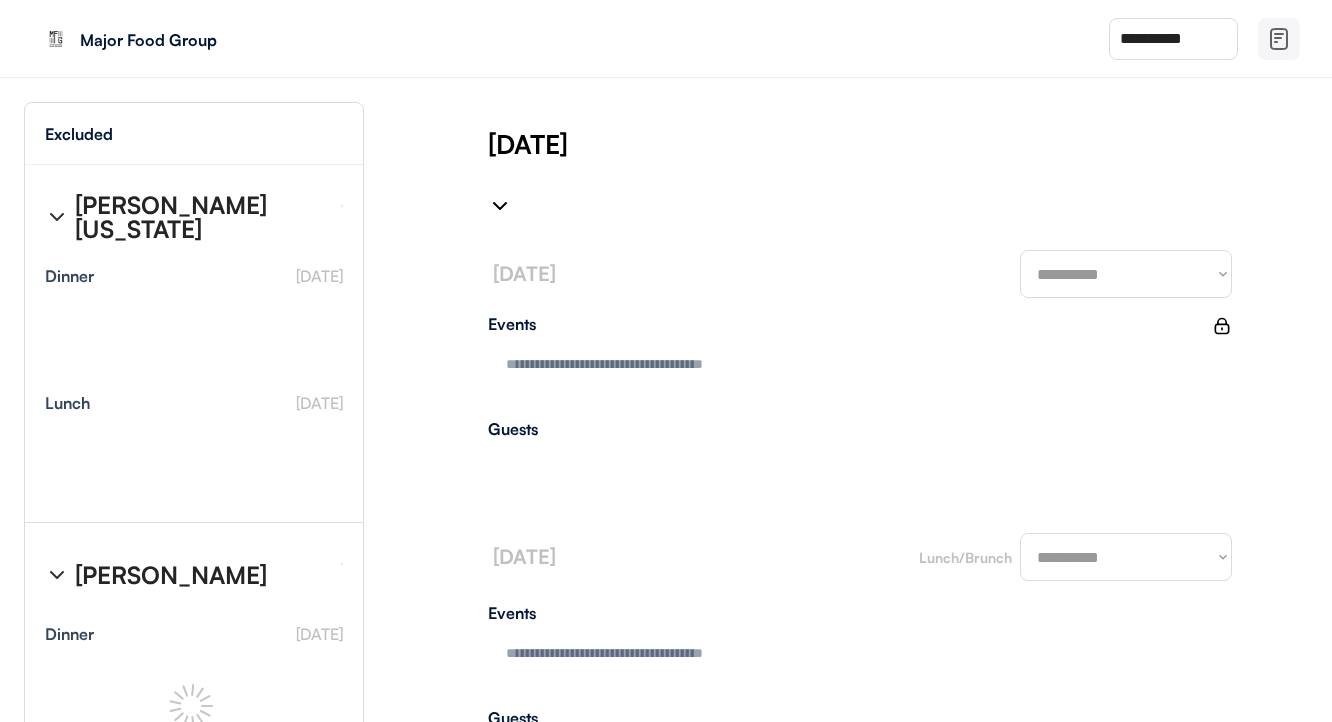 type on "**********" 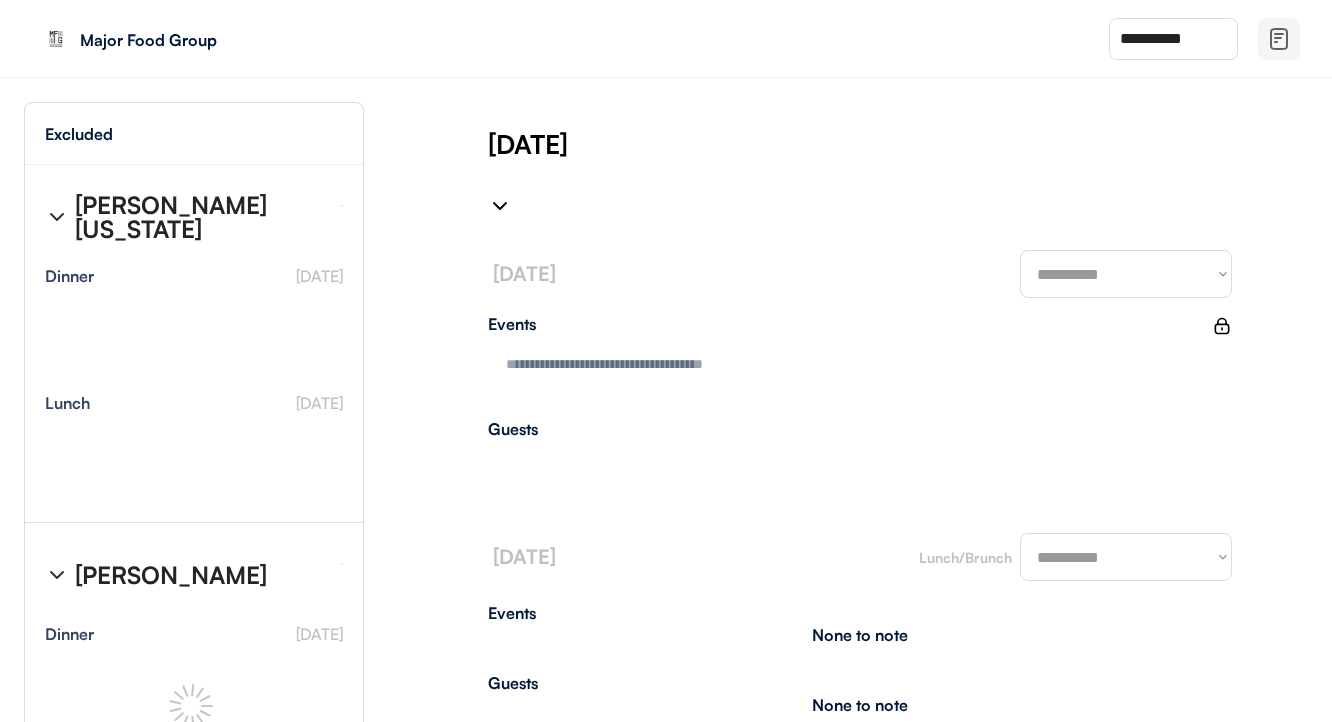 type on "**********" 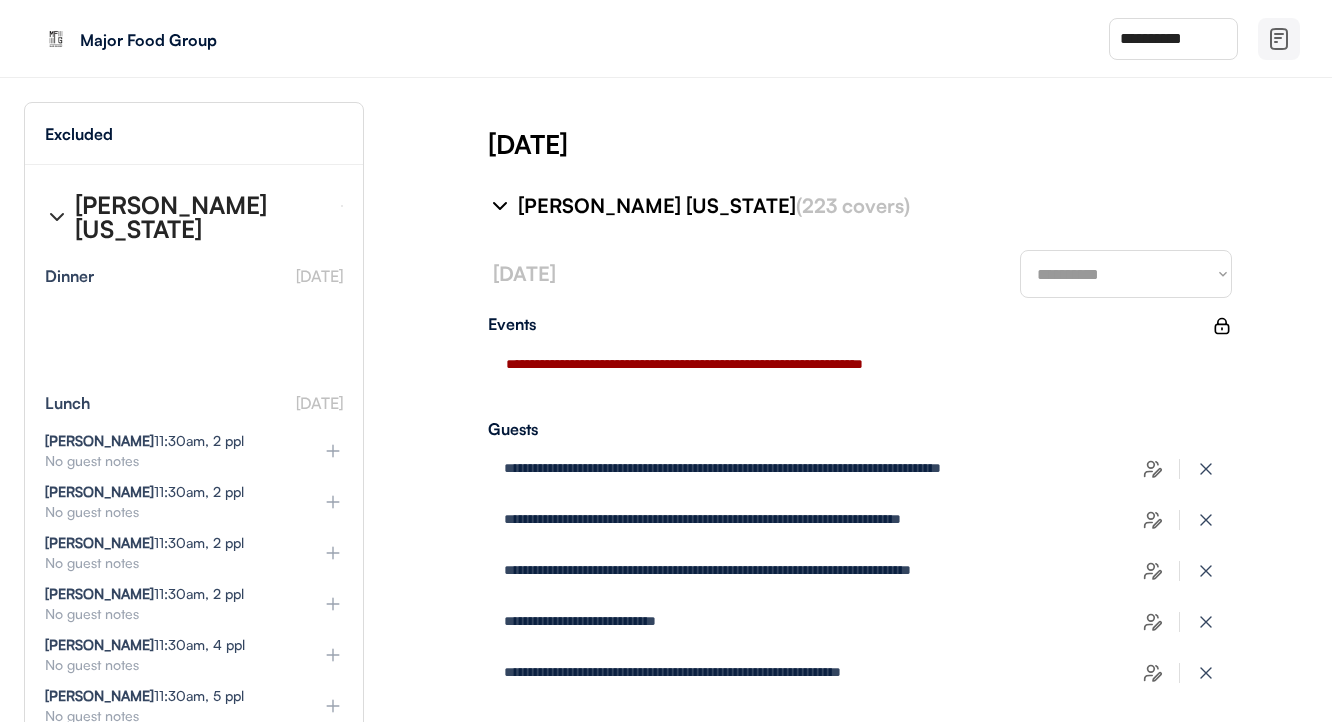 type on "**********" 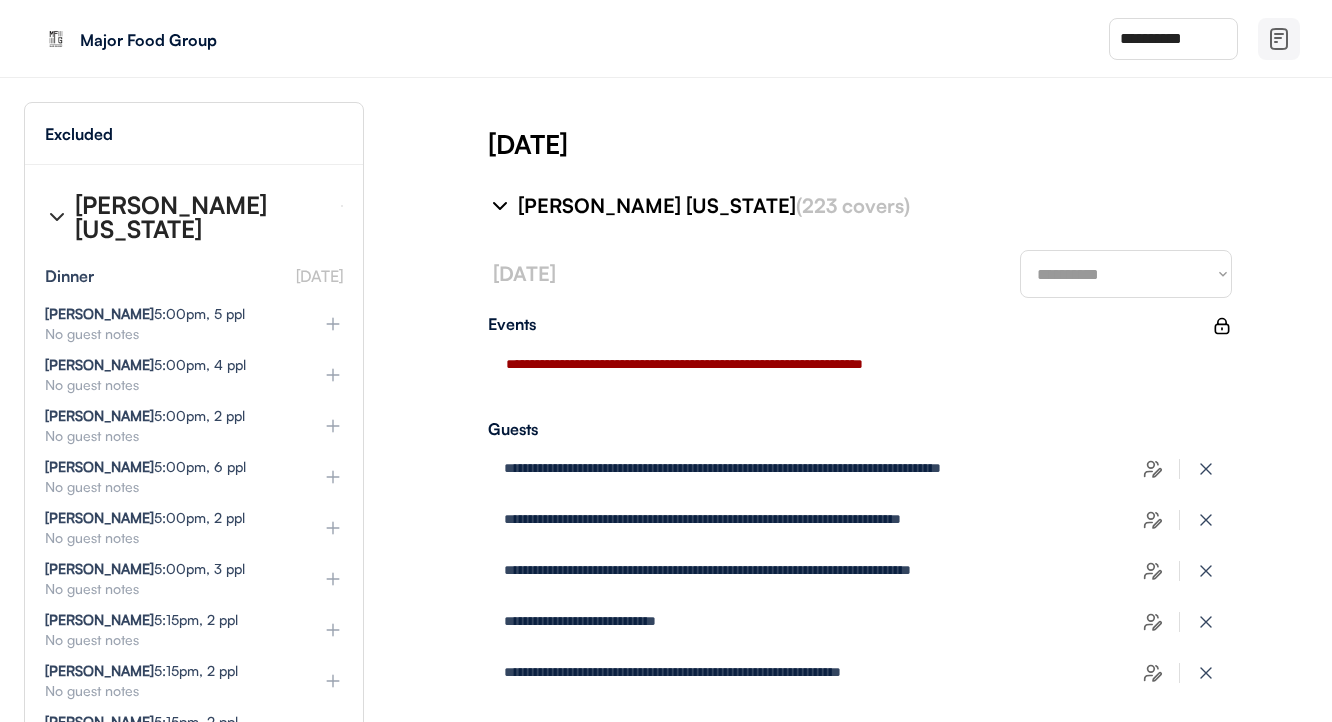 select on "********" 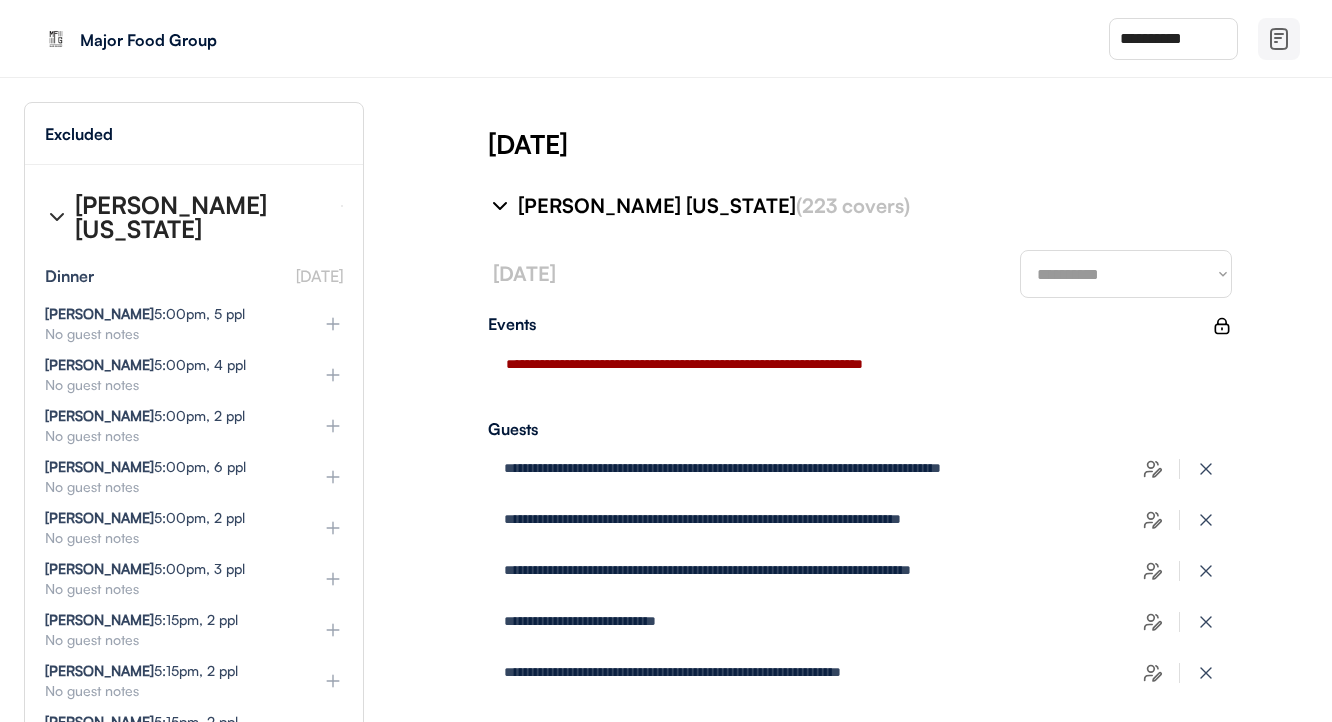 select on "*******" 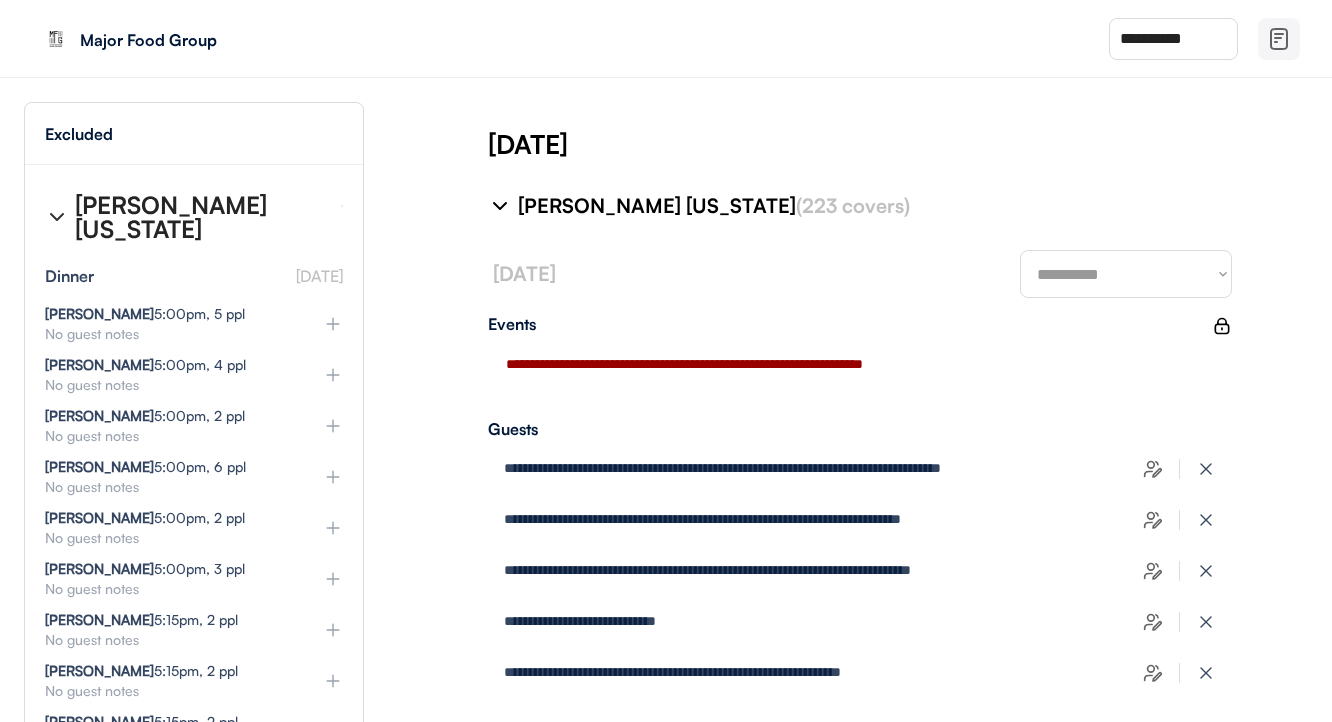 select on "********" 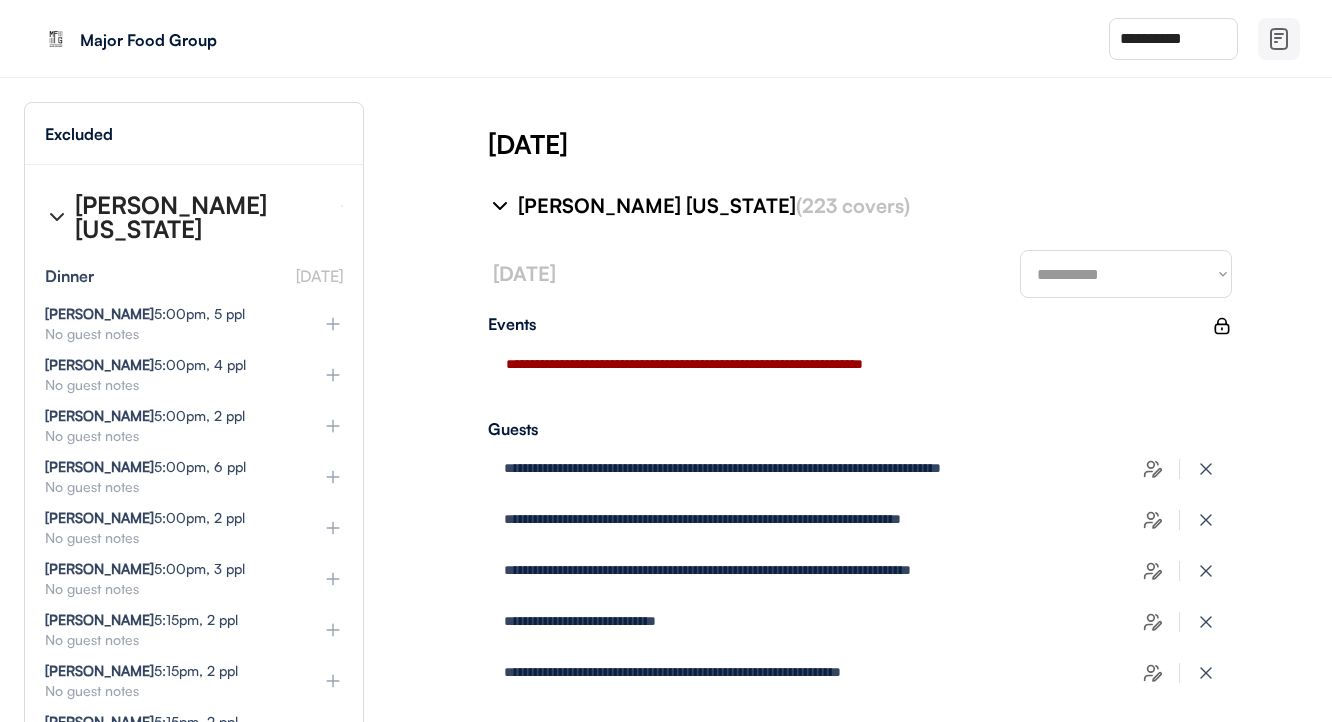 select on "********" 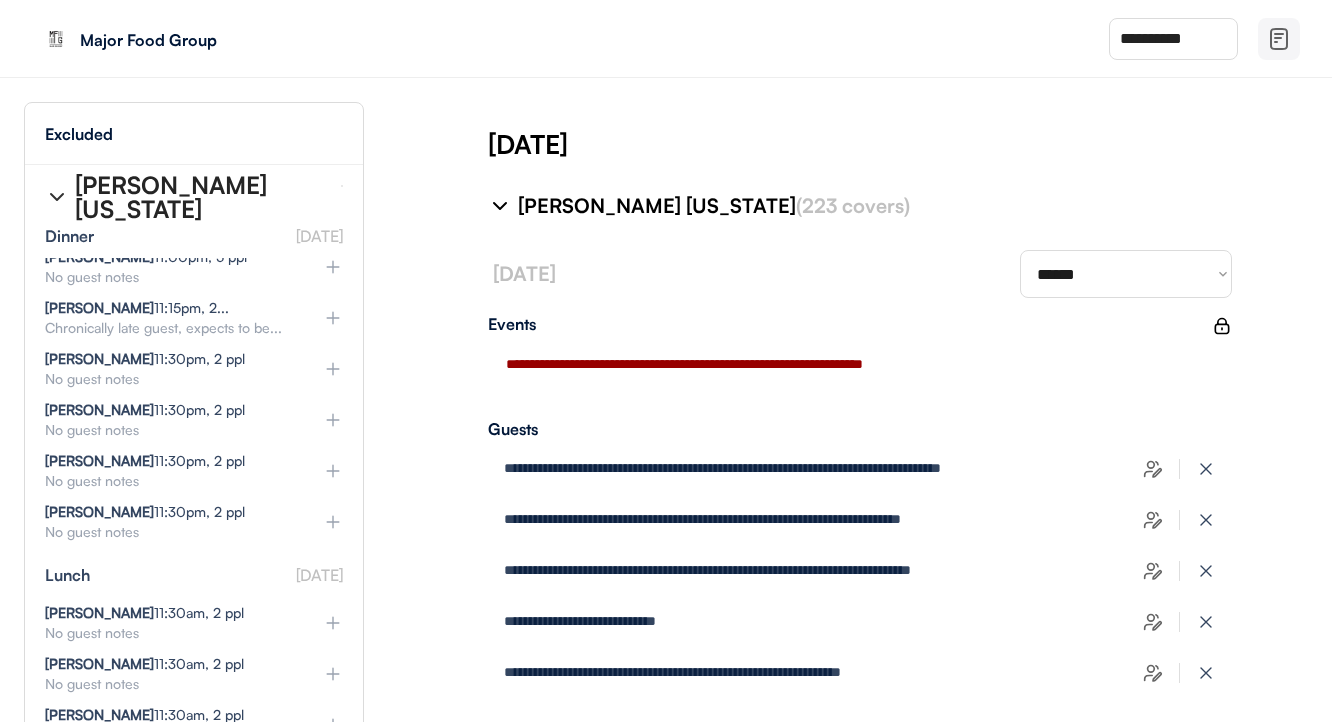 scroll, scrollTop: 3128, scrollLeft: 0, axis: vertical 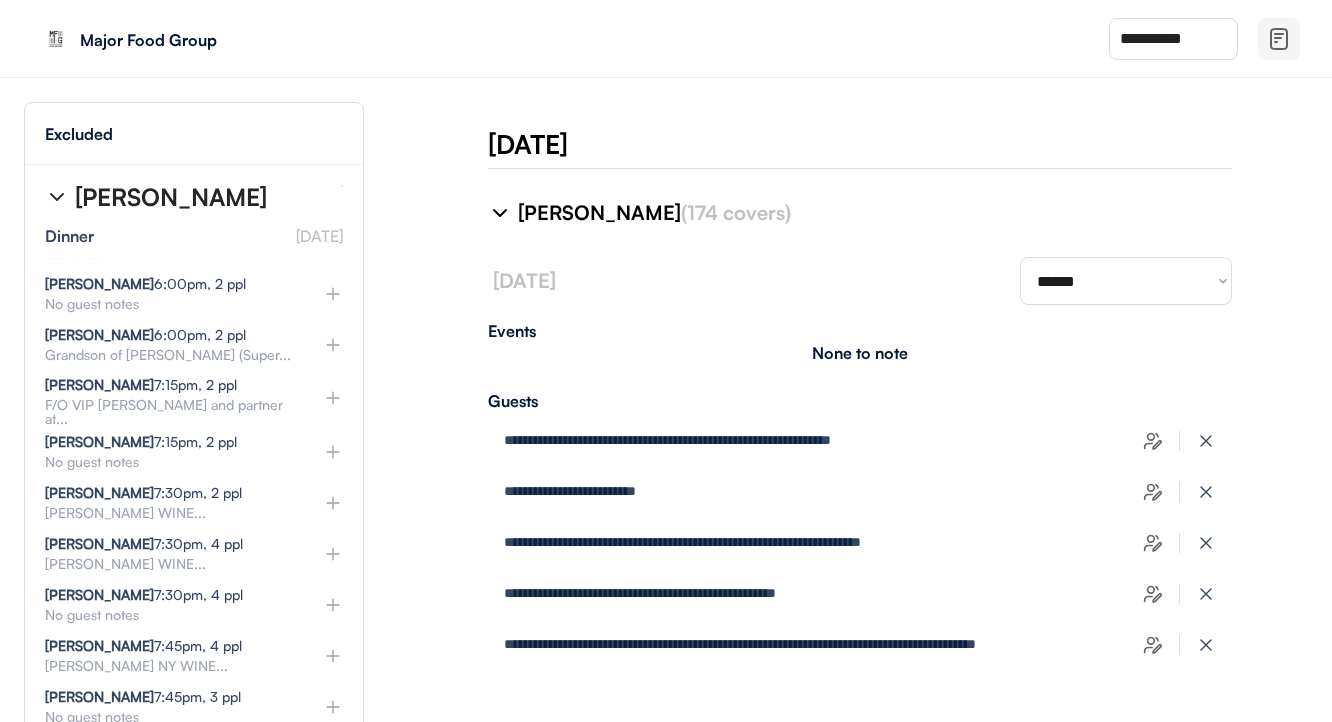 click 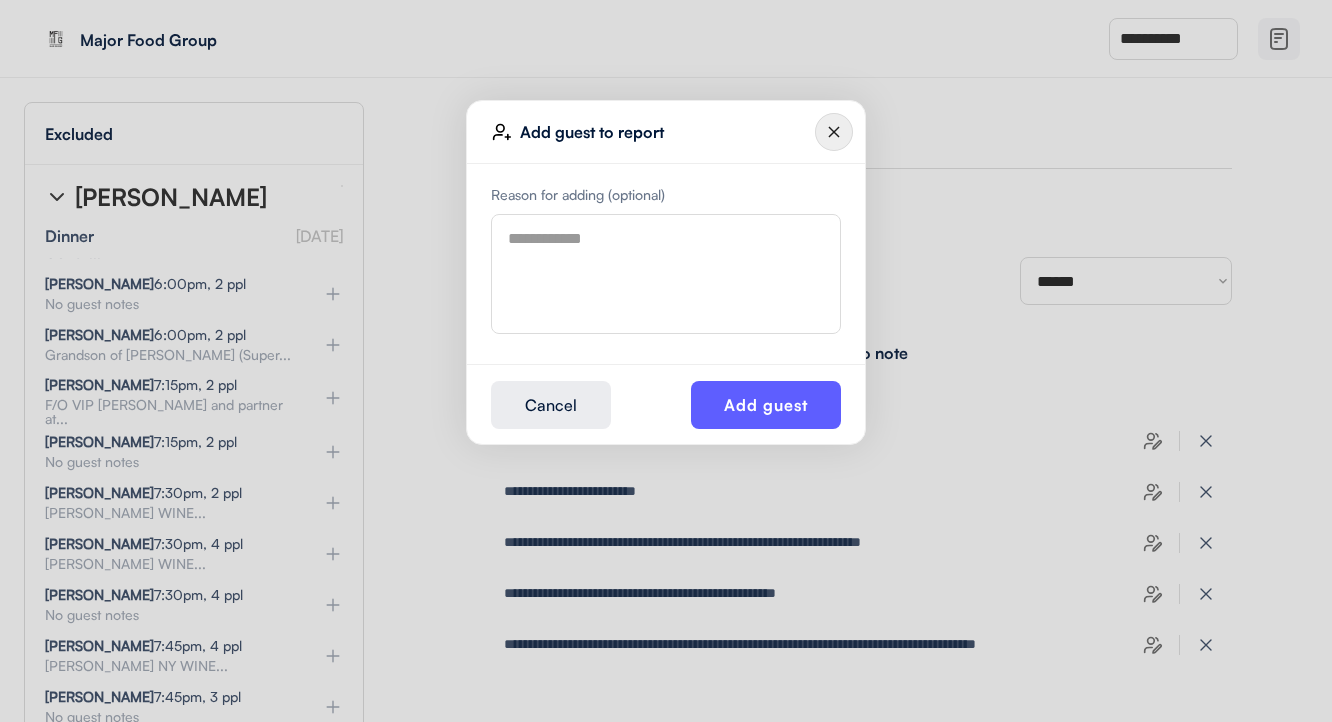click at bounding box center (666, 274) 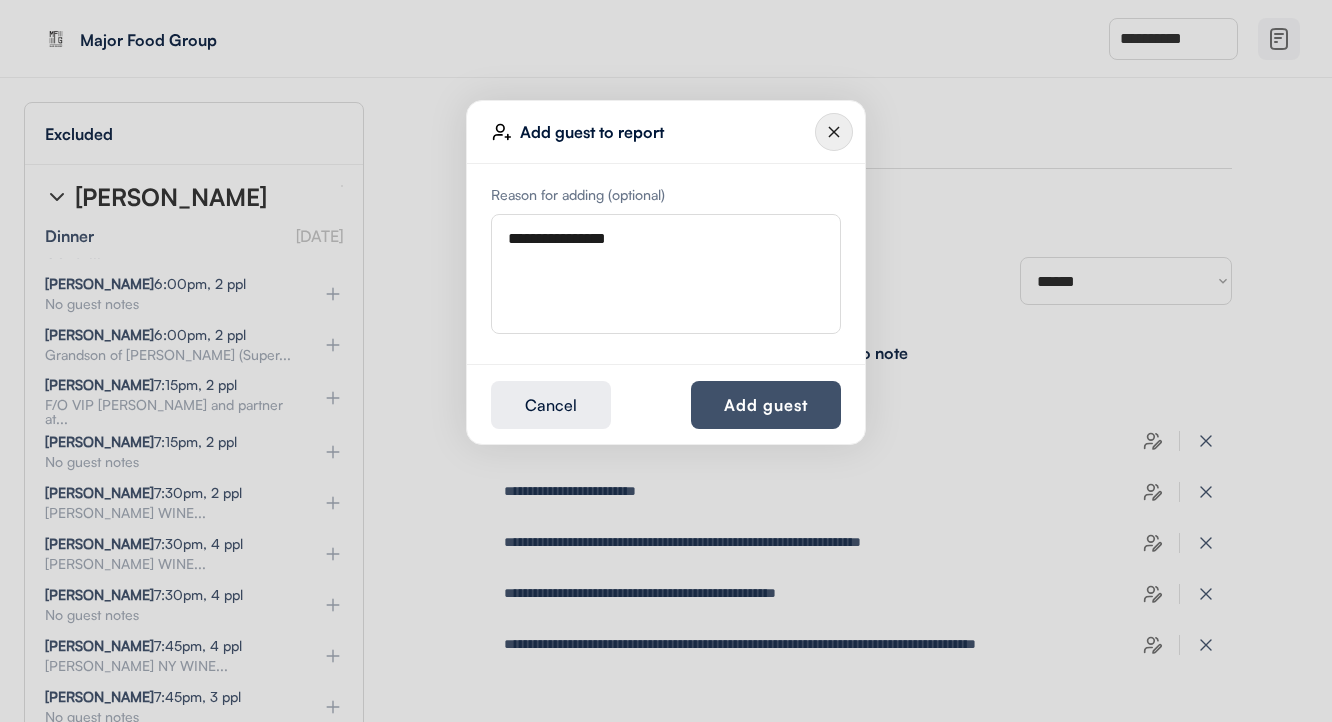 type on "**********" 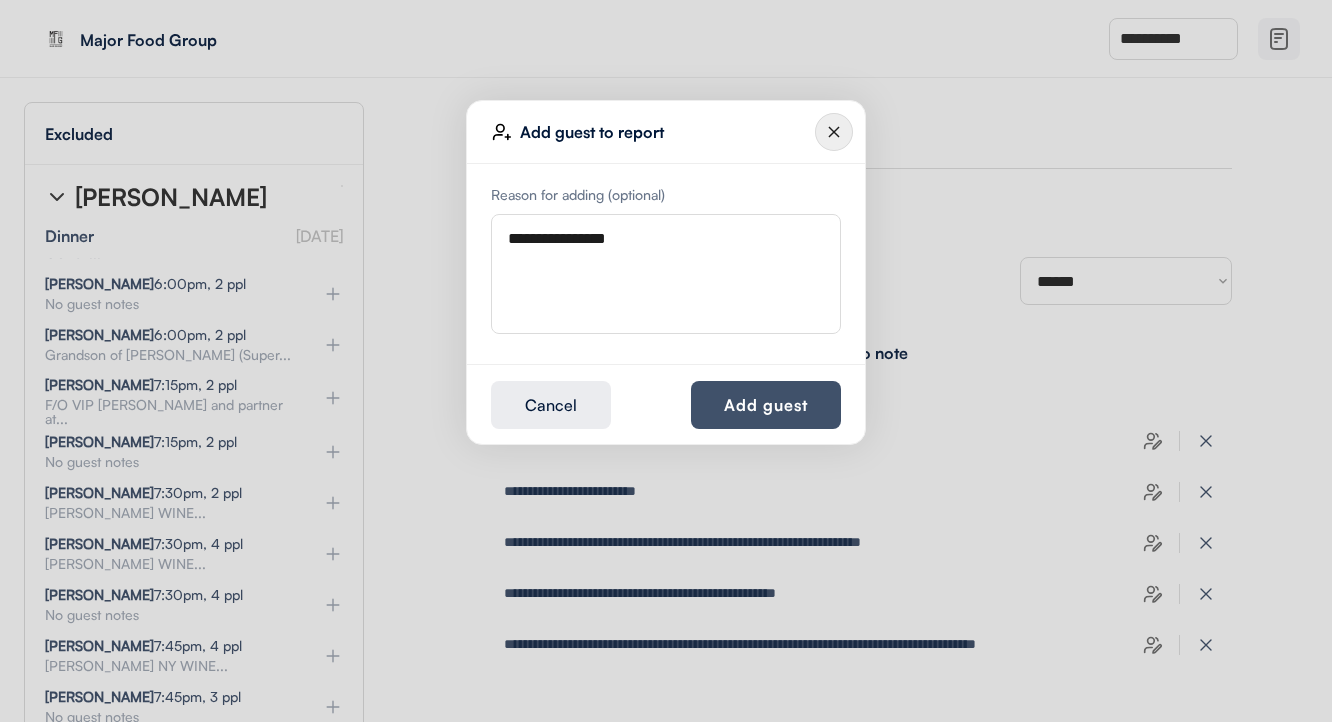type 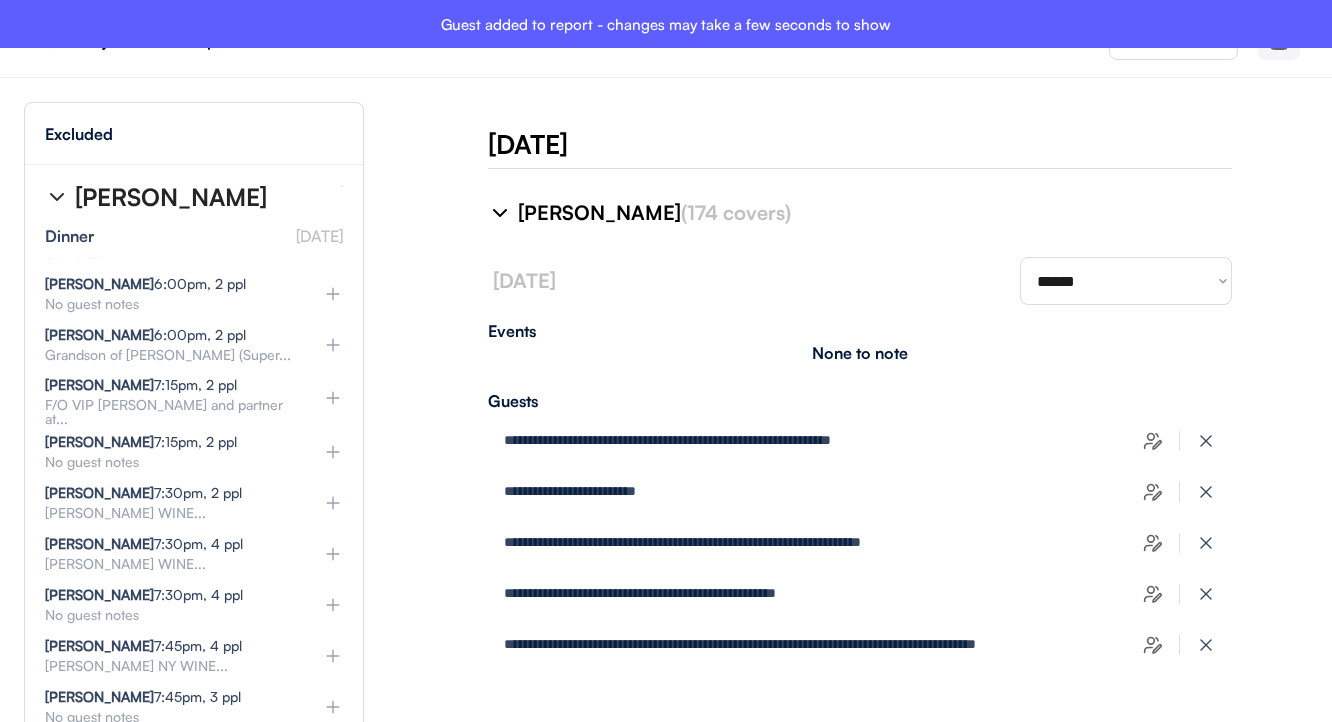 type on "**********" 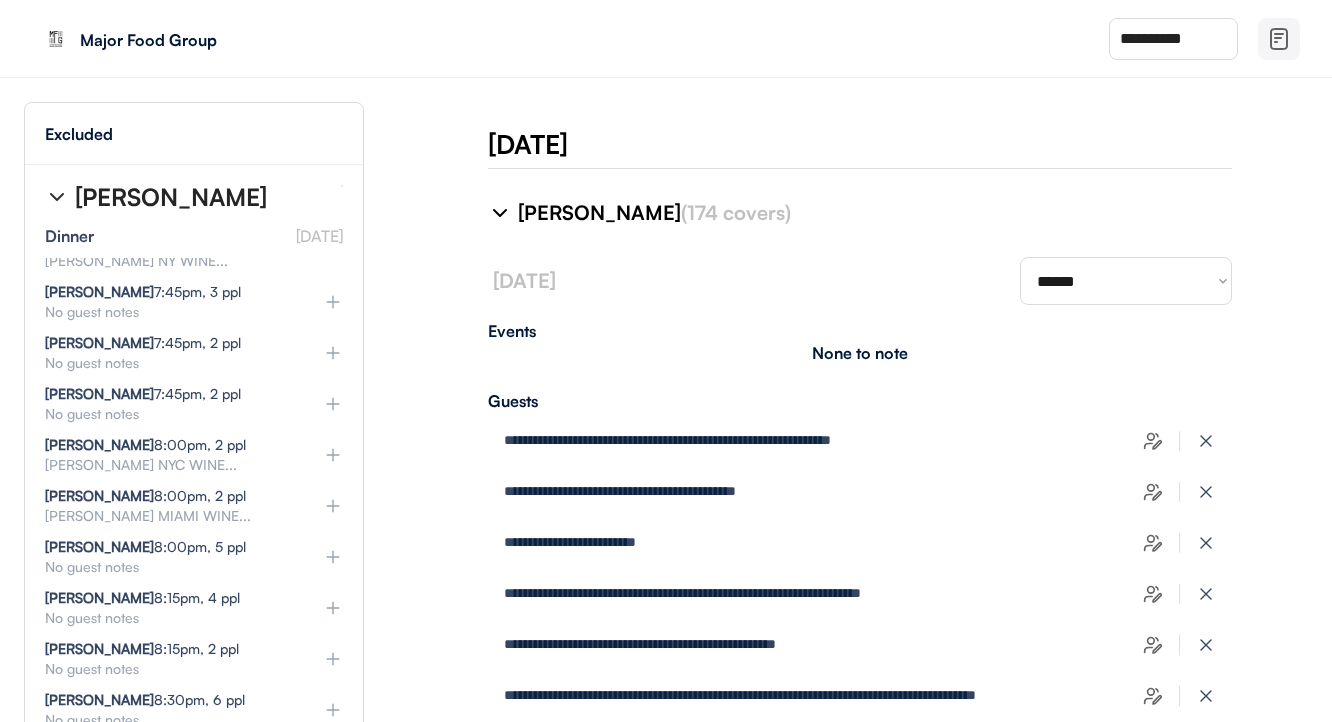 scroll, scrollTop: 7206, scrollLeft: 4, axis: both 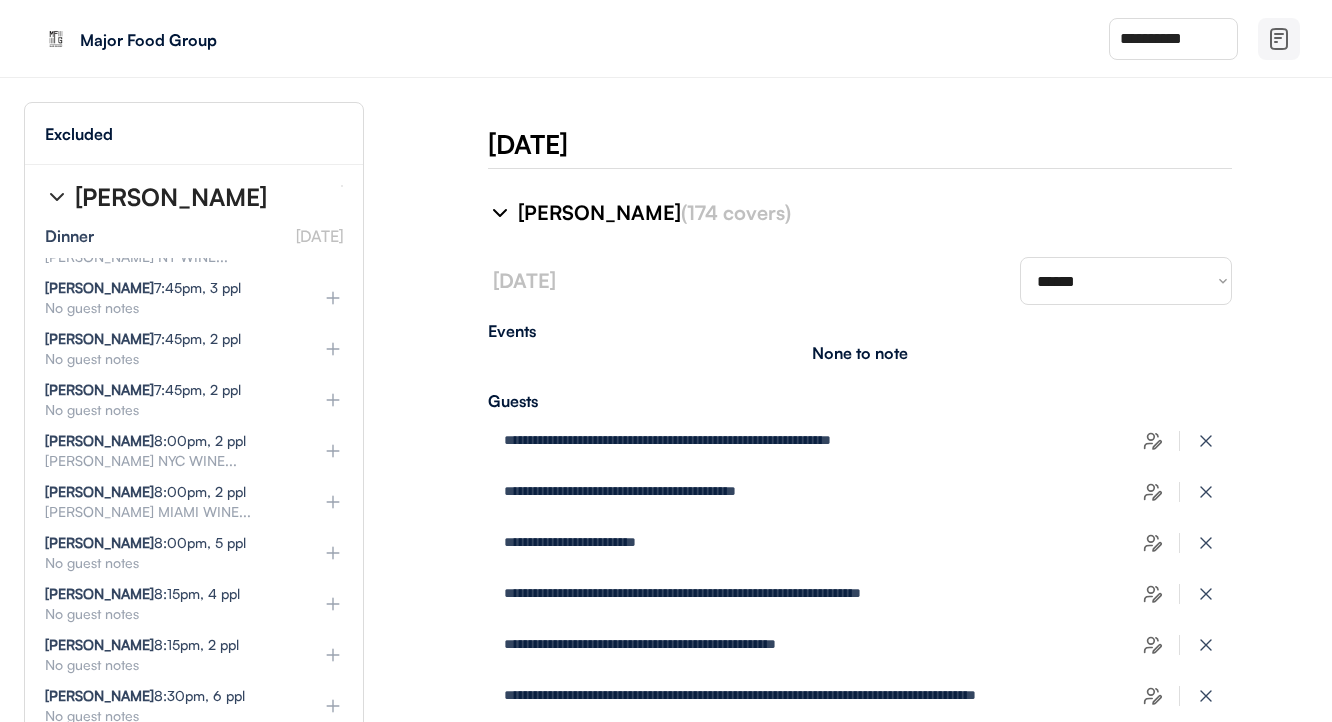 click 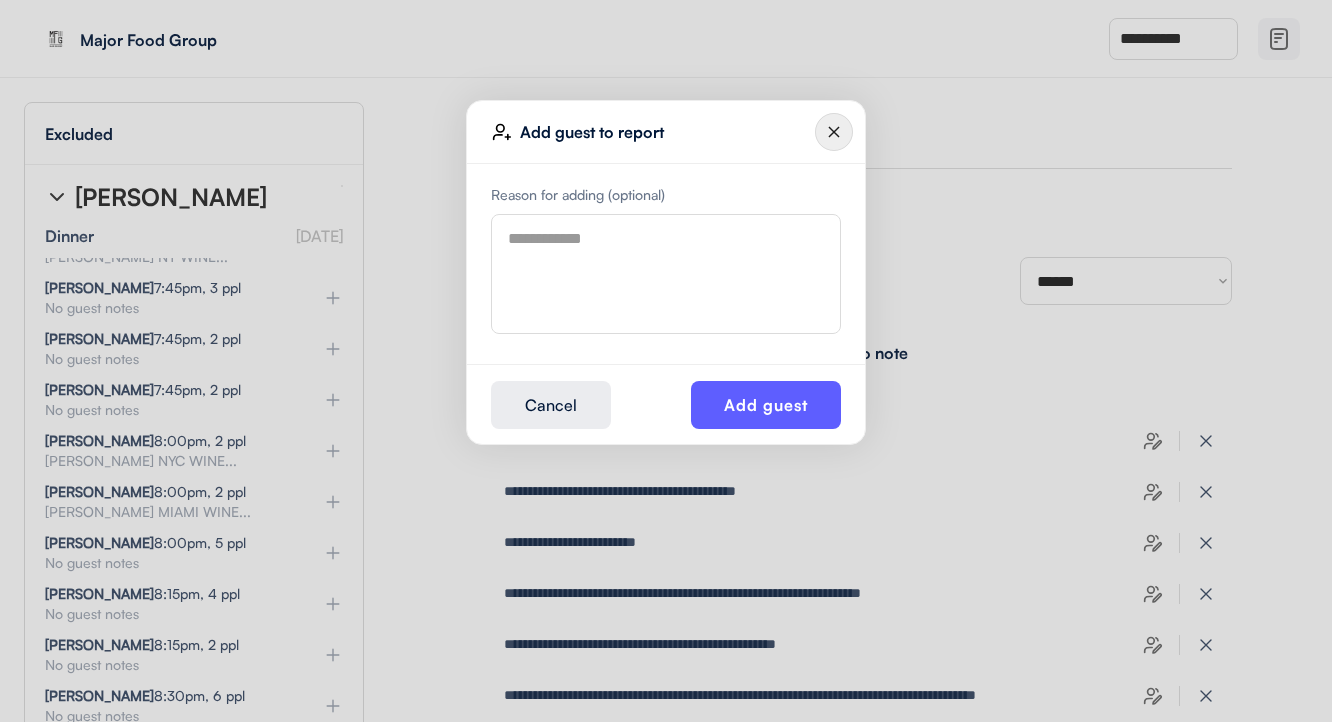 click at bounding box center (666, 274) 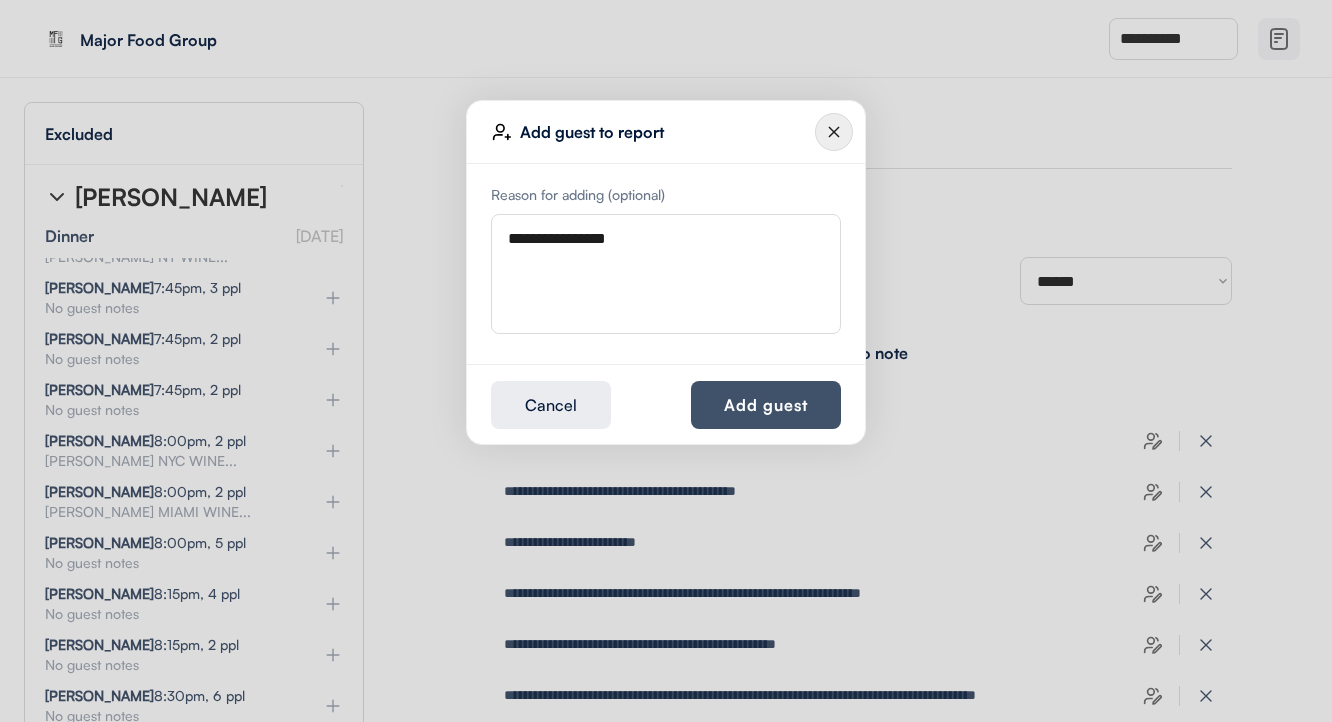 type on "**********" 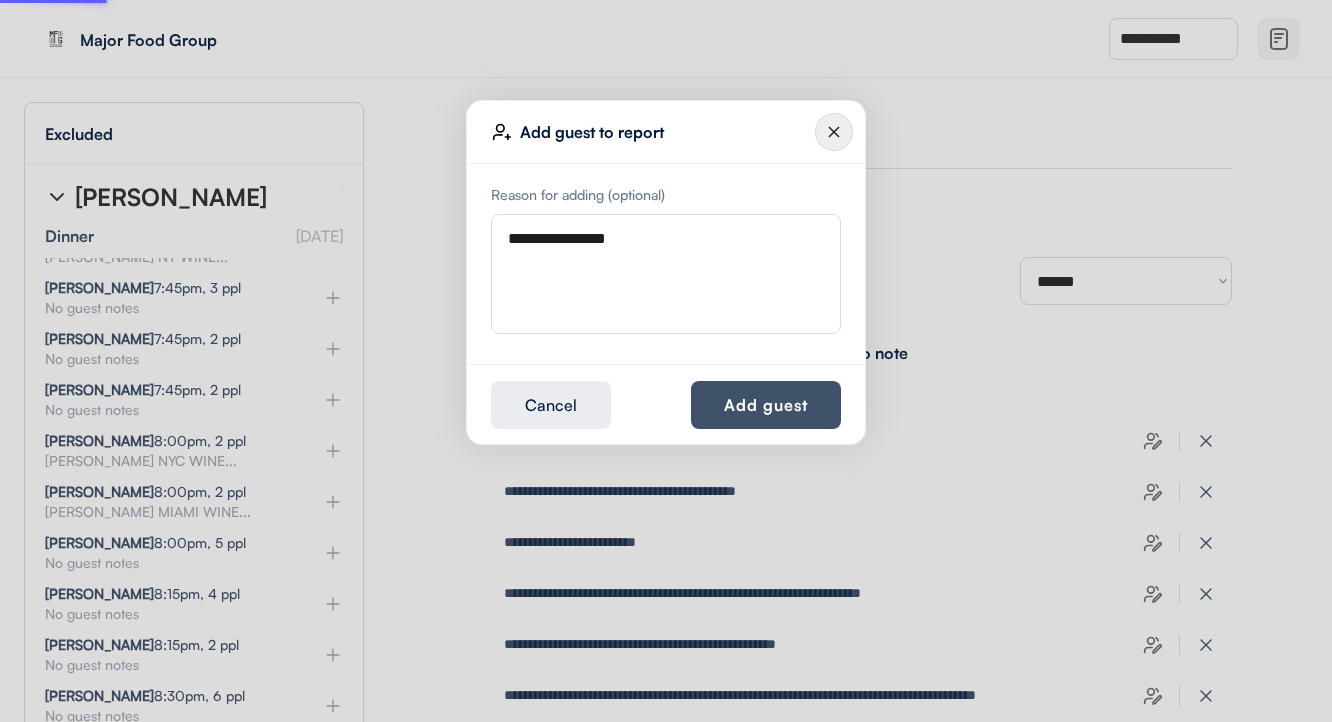 type 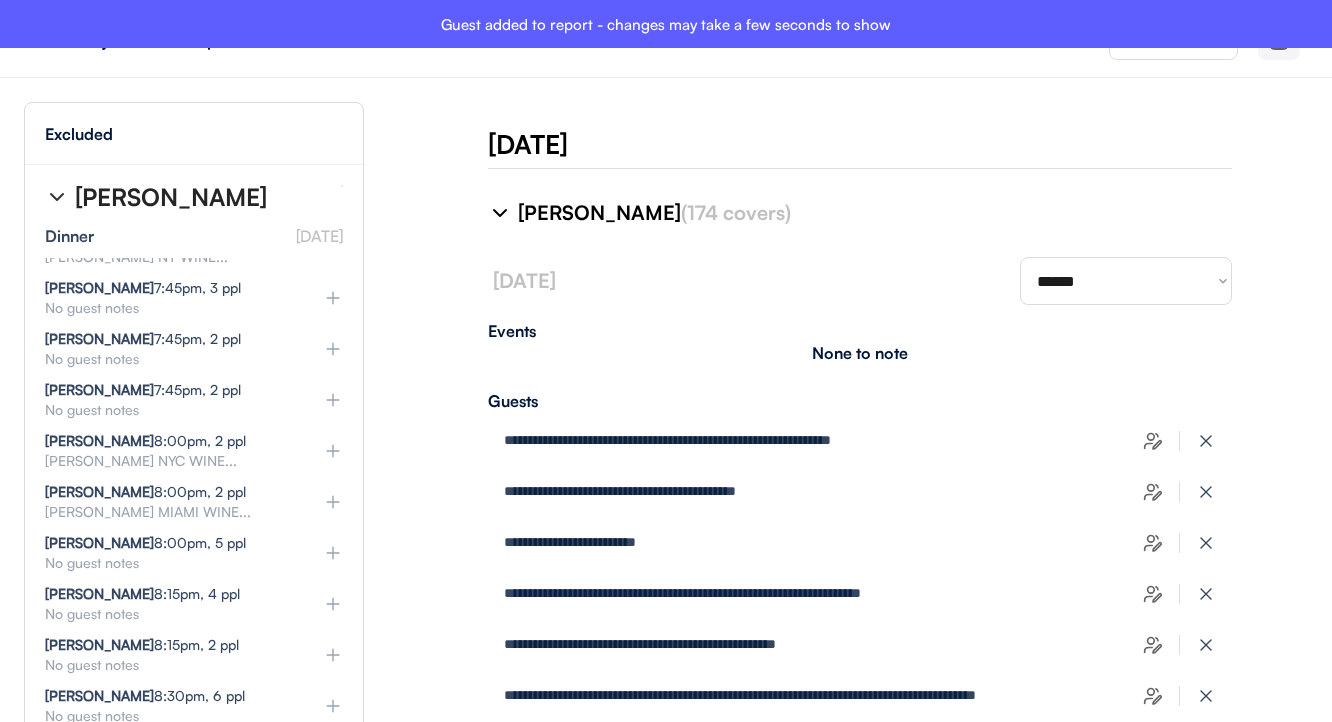 type on "**********" 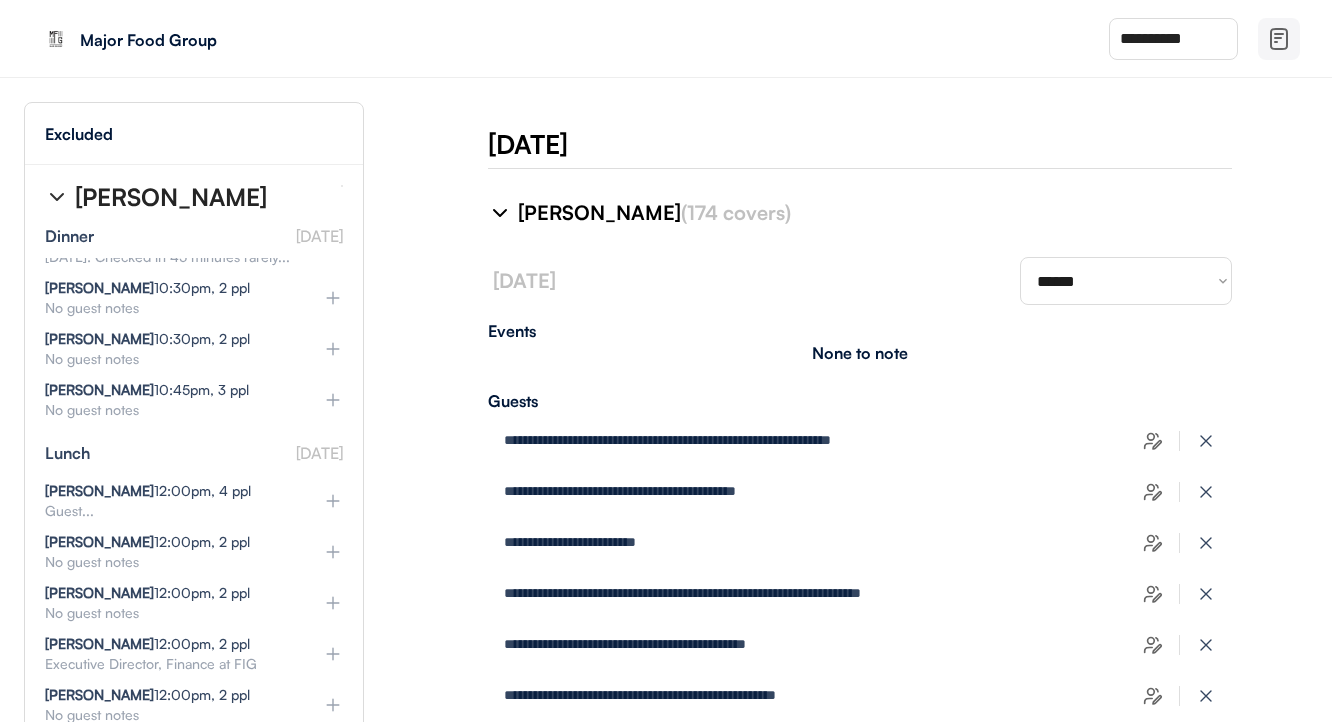 scroll, scrollTop: 8333, scrollLeft: 4, axis: both 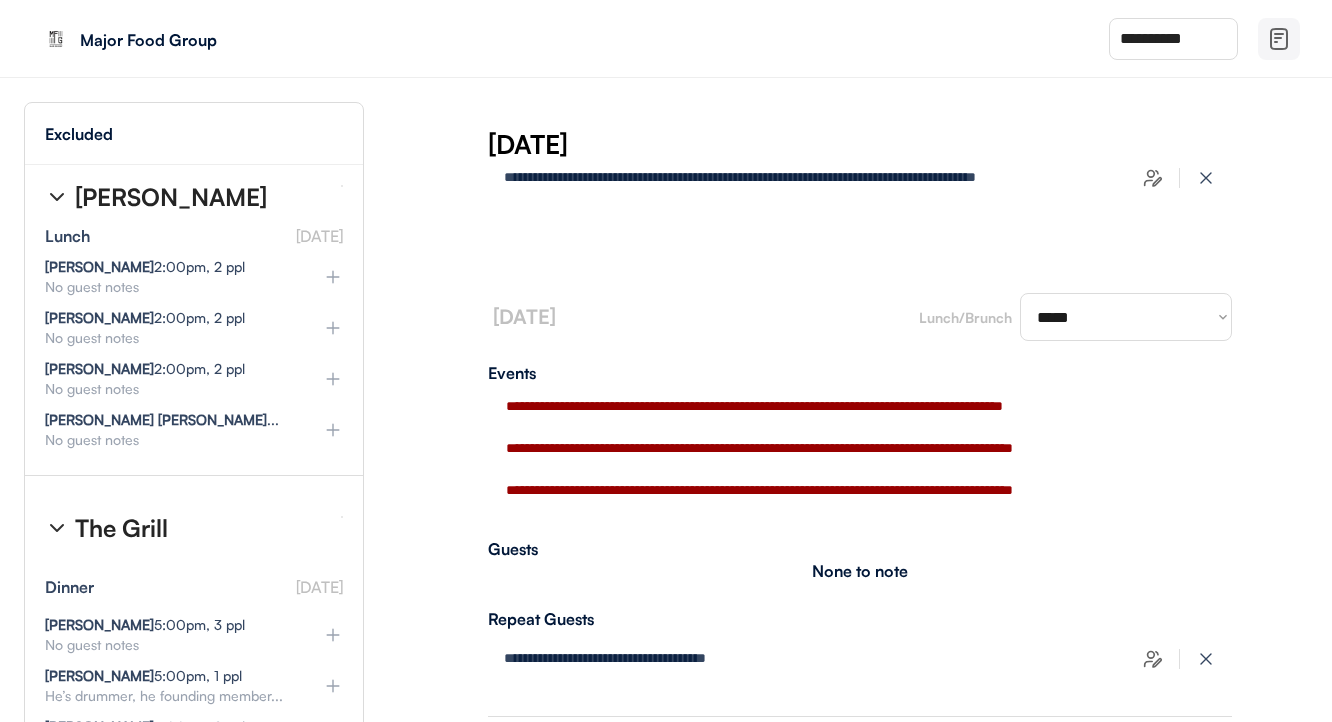 select on "********" 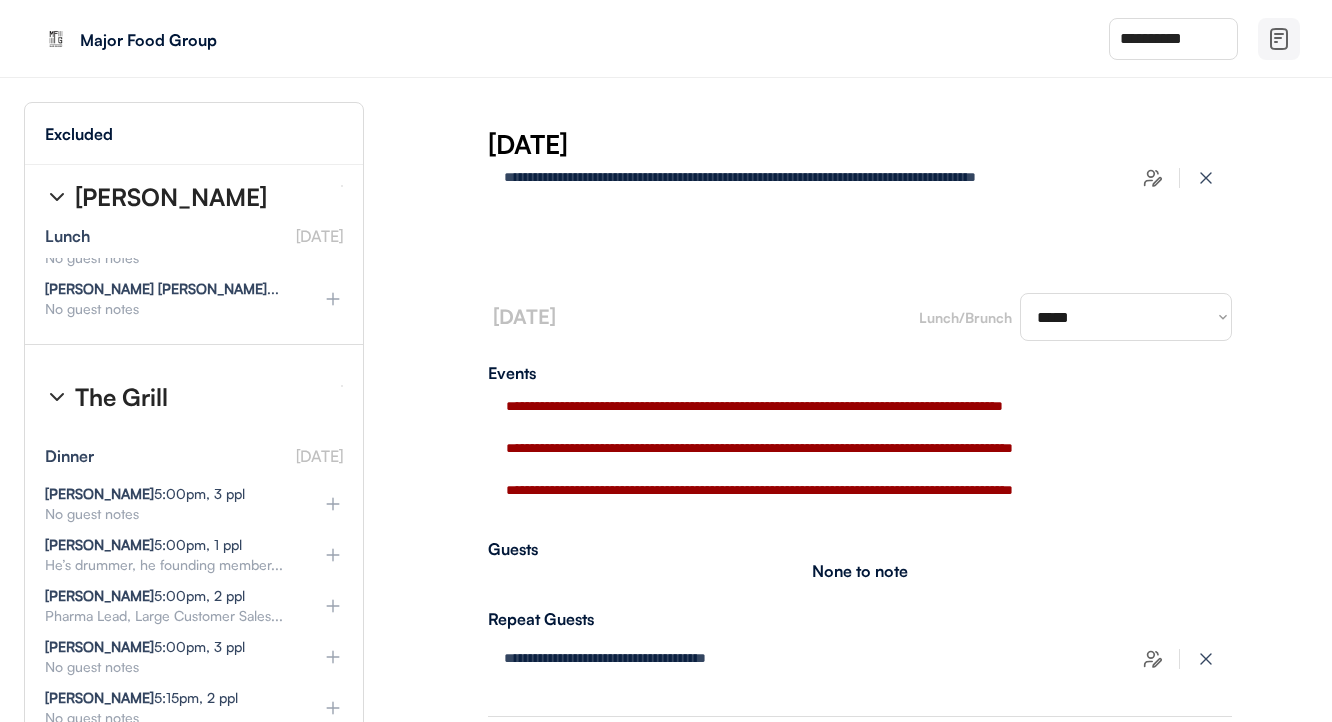 scroll, scrollTop: 9909, scrollLeft: 4, axis: both 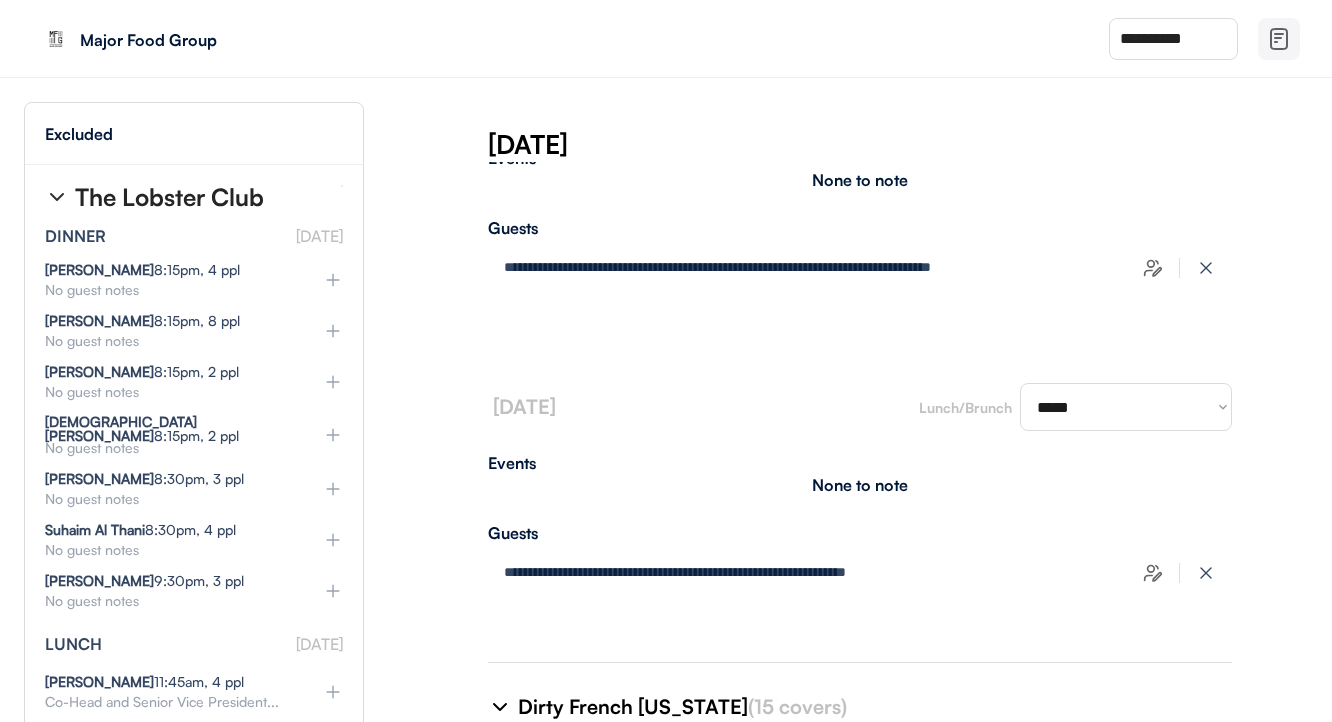 type on "**********" 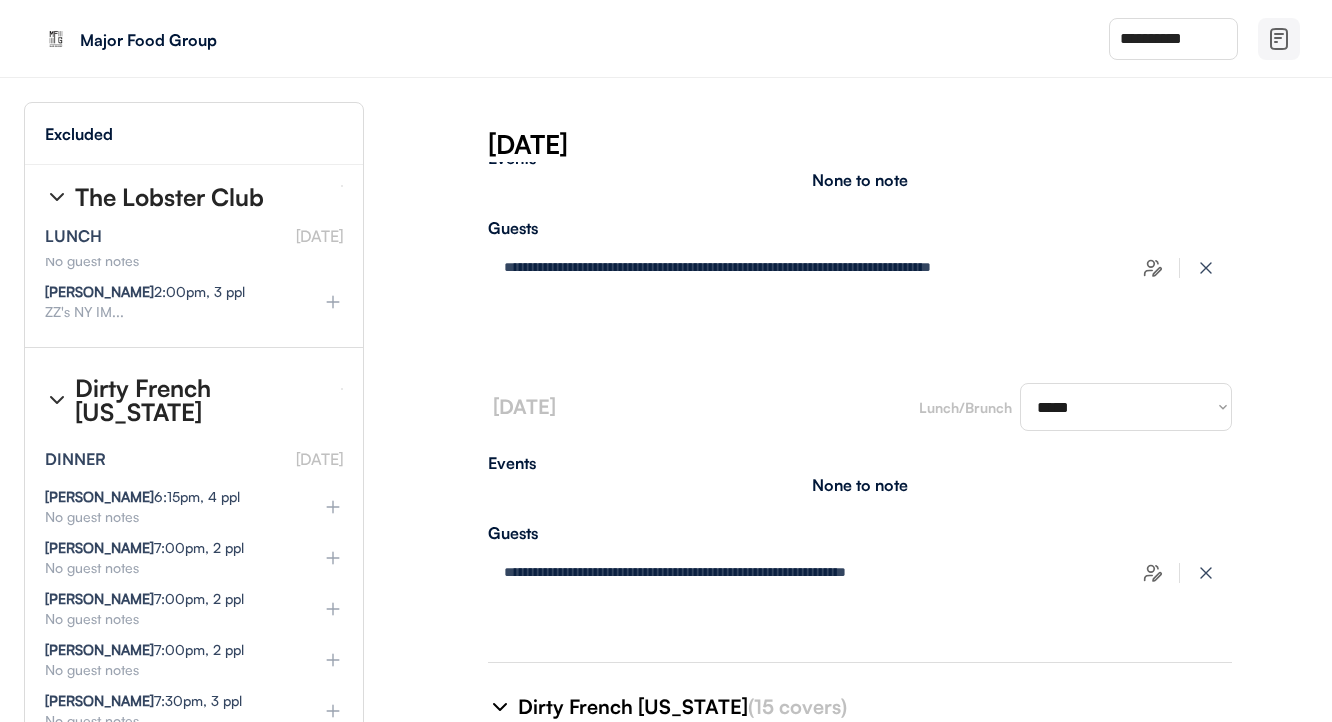 scroll, scrollTop: 15746, scrollLeft: 3, axis: both 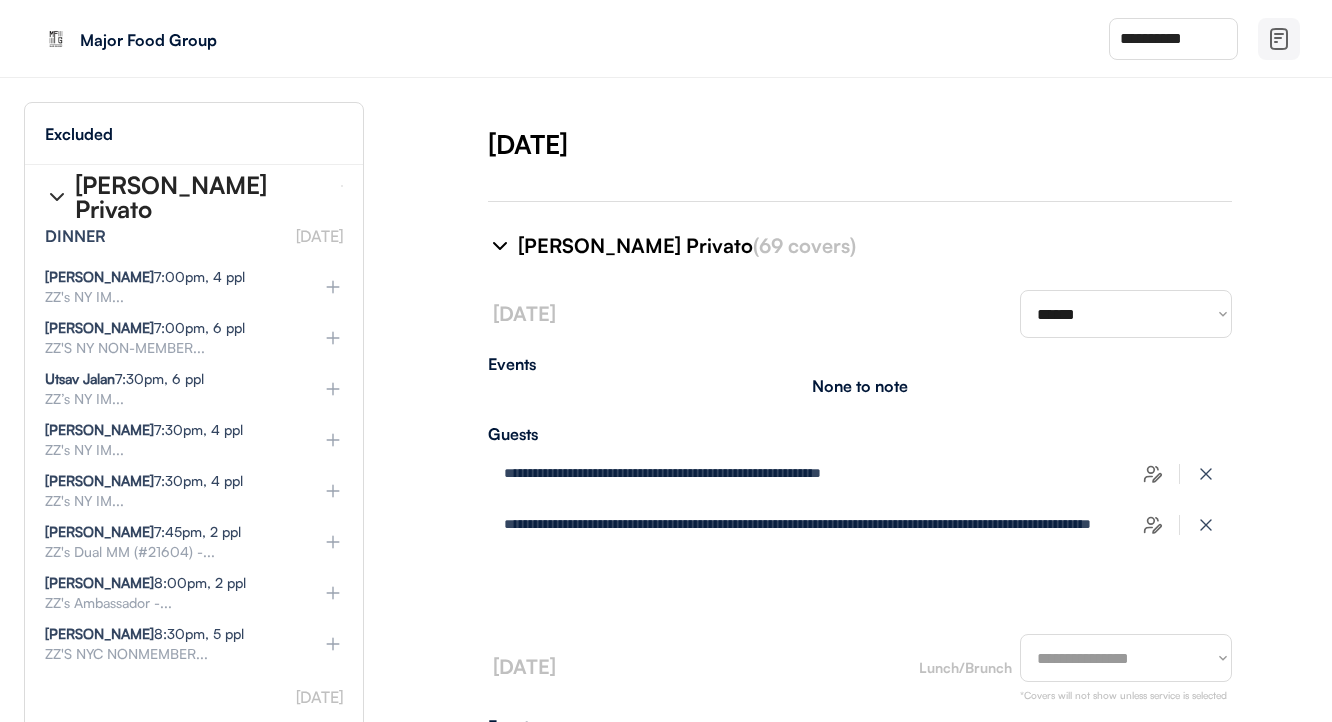 click 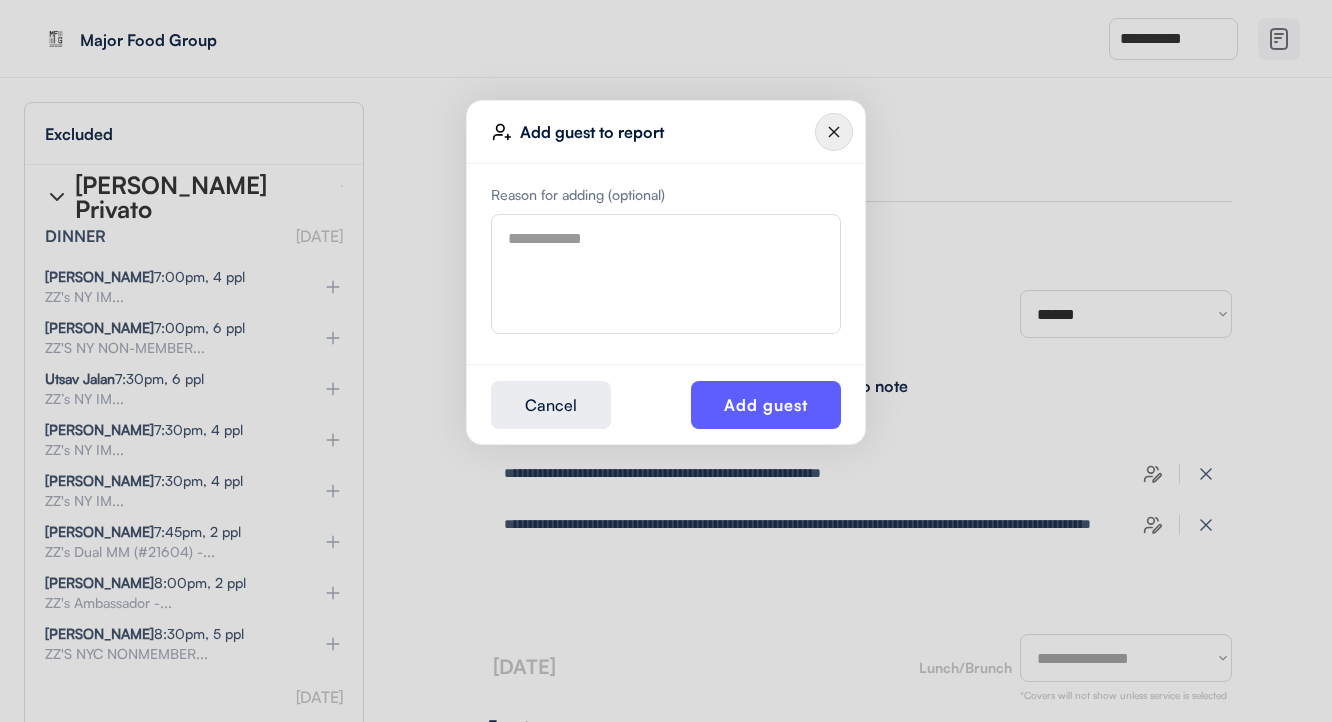 click at bounding box center [666, 274] 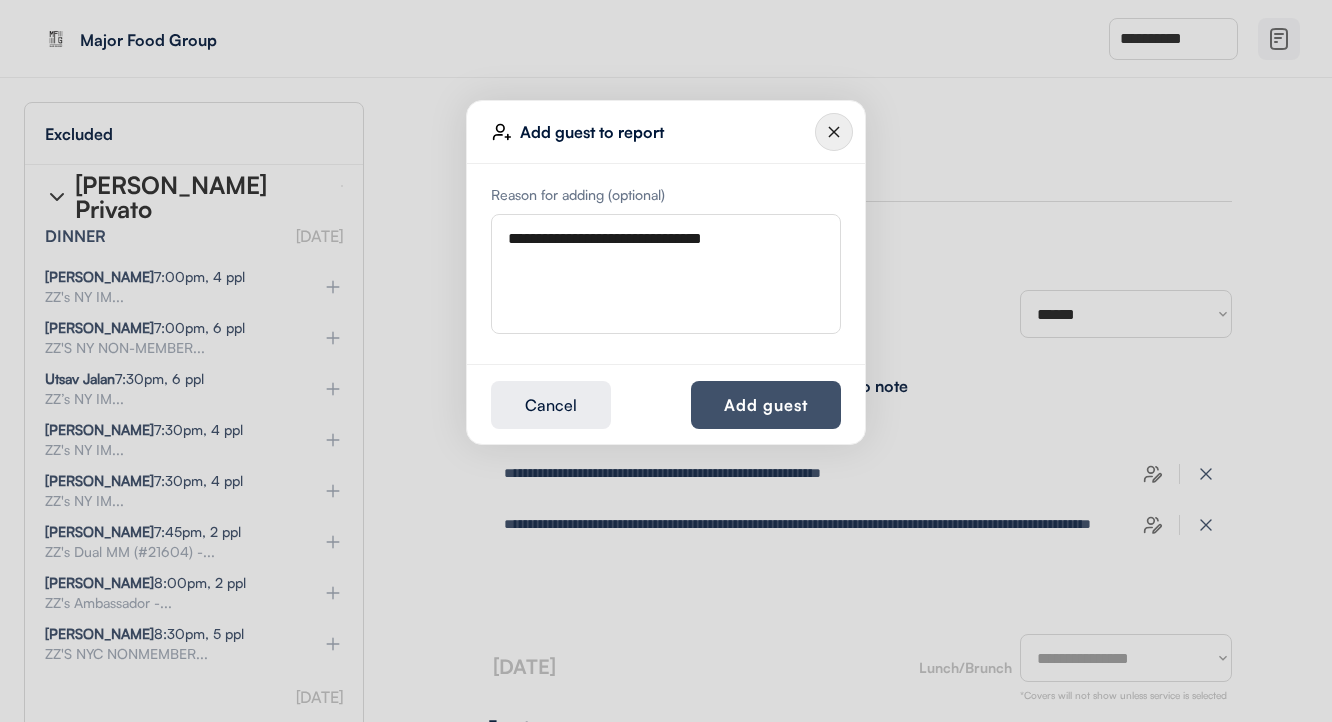 type on "**********" 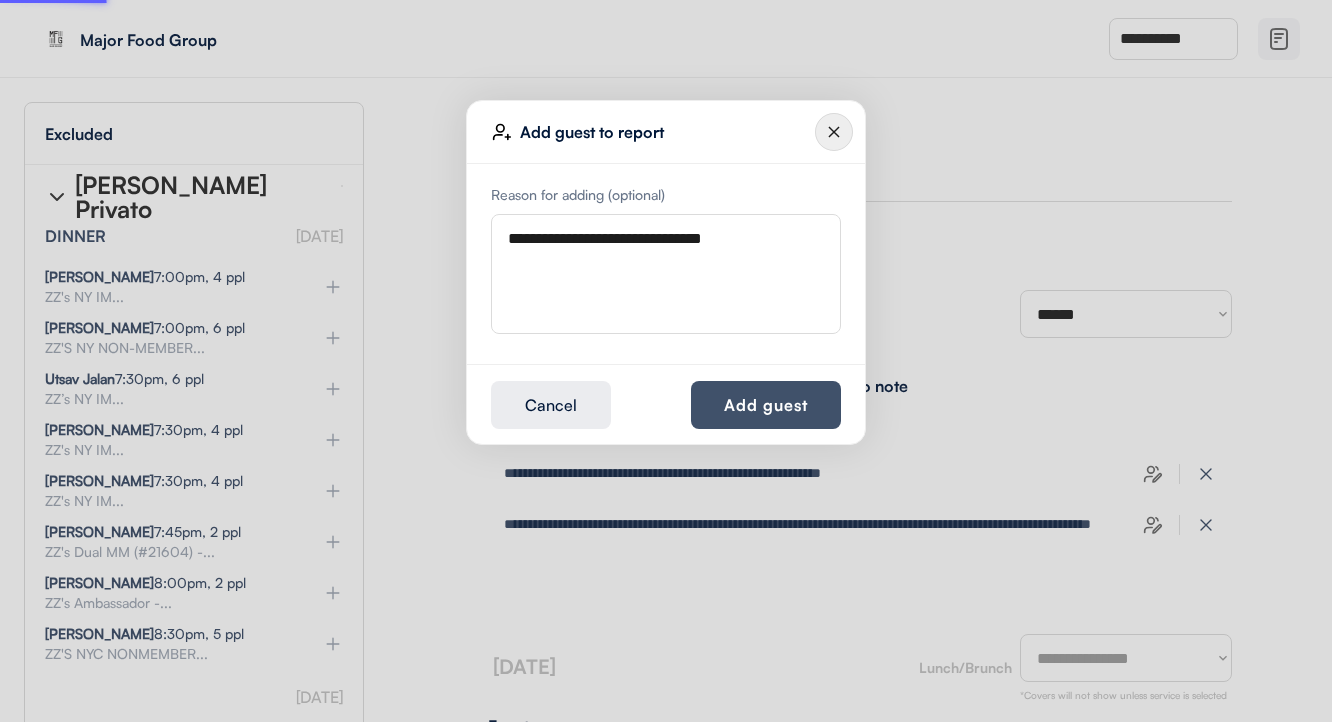 type 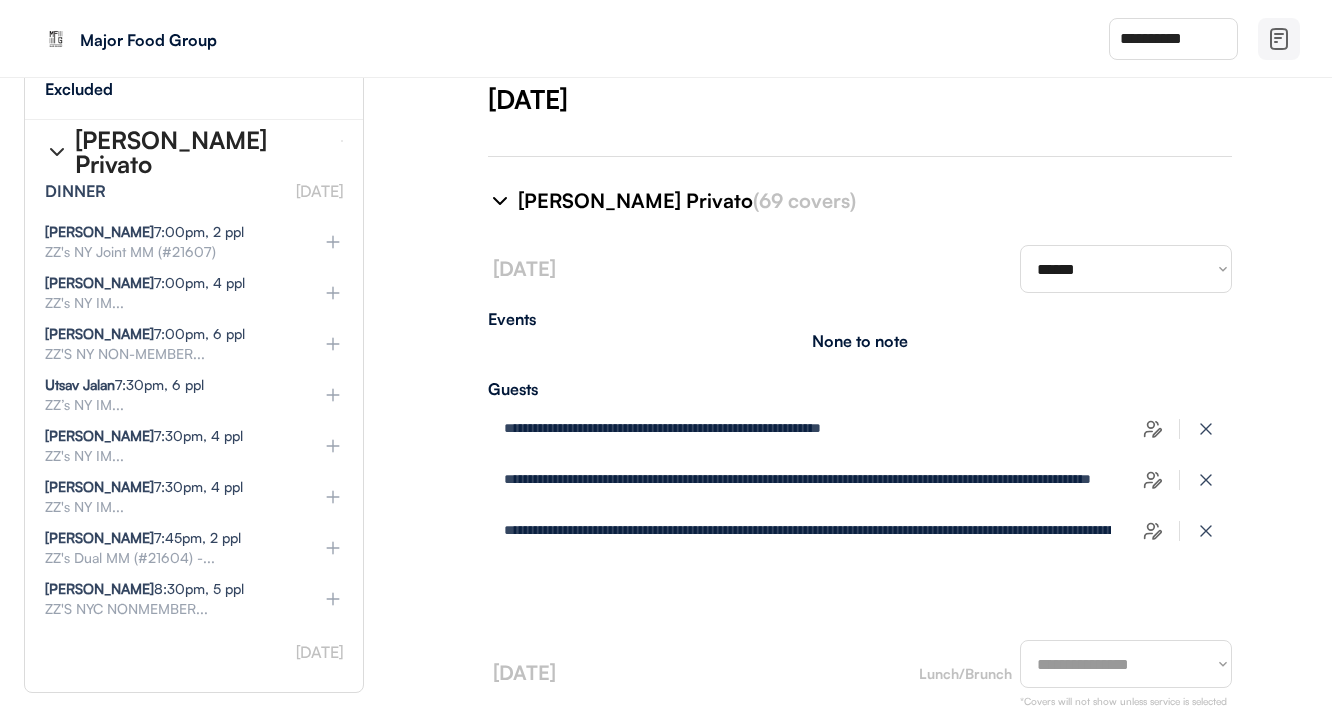 scroll, scrollTop: 45, scrollLeft: 0, axis: vertical 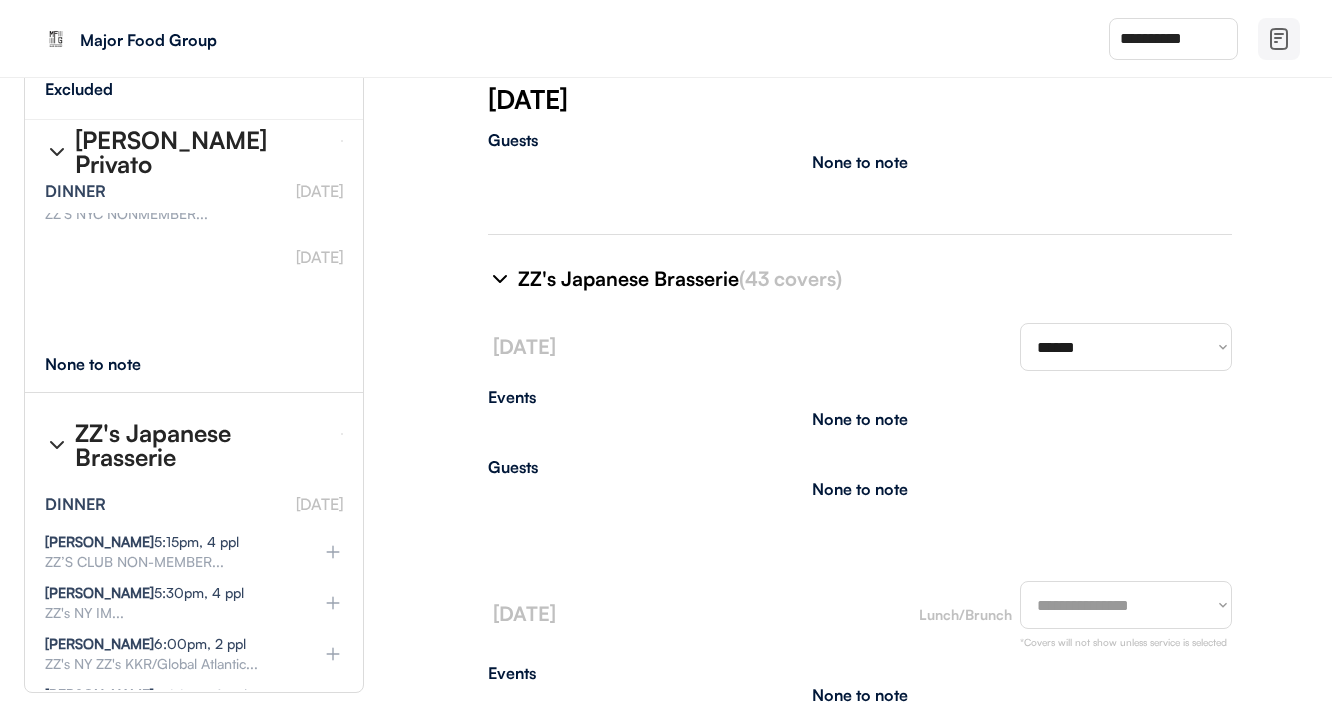 type on "**********" 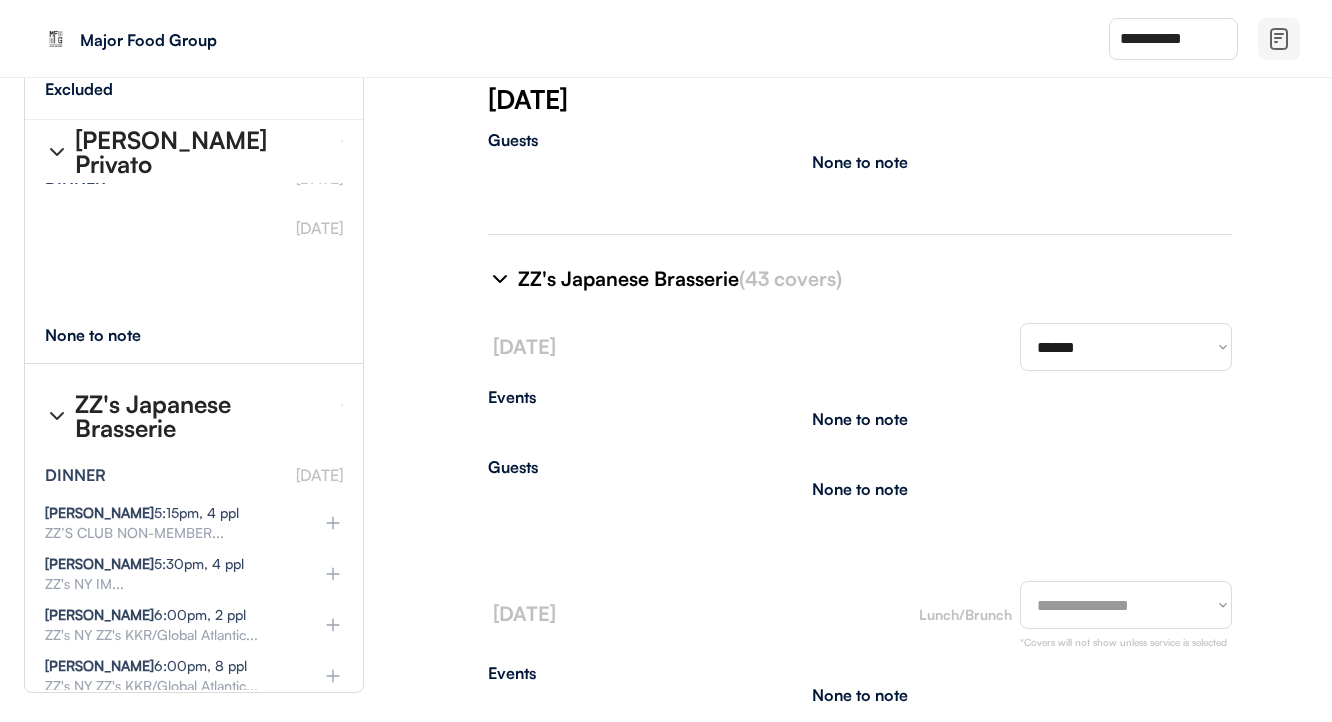 select on "********" 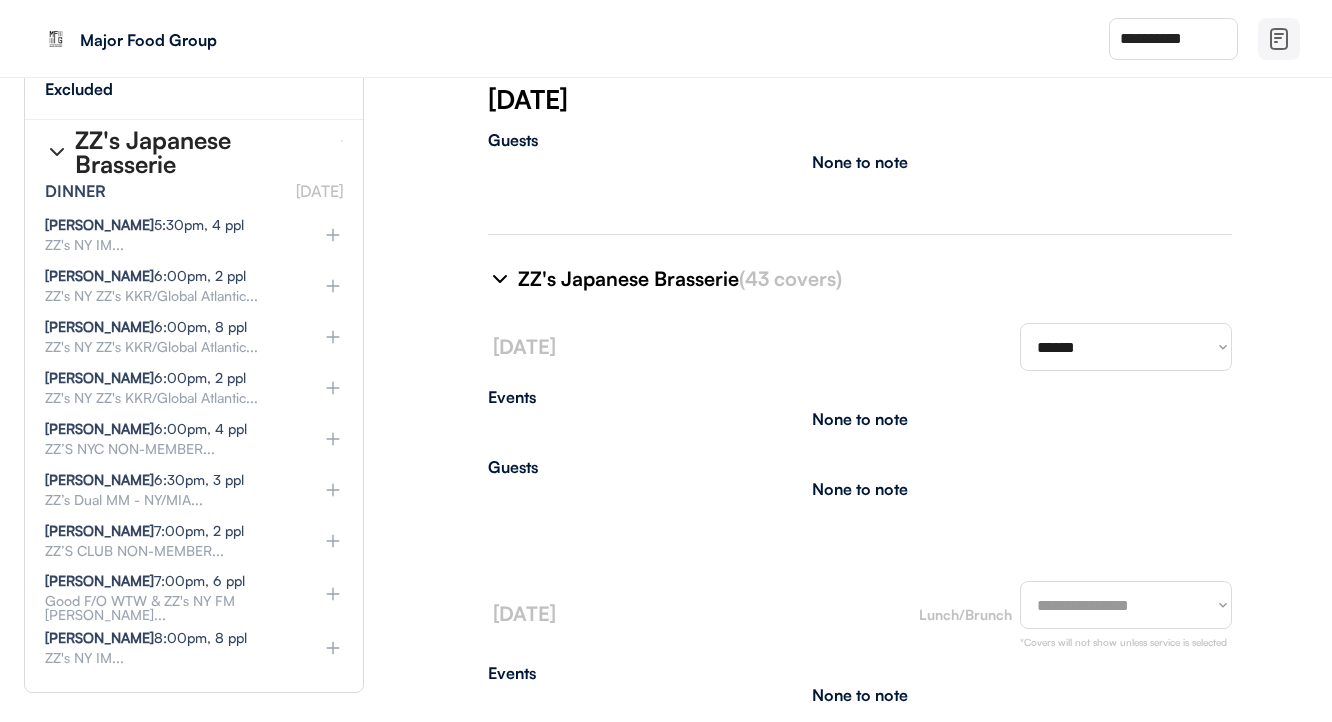 scroll, scrollTop: 18203, scrollLeft: 14, axis: both 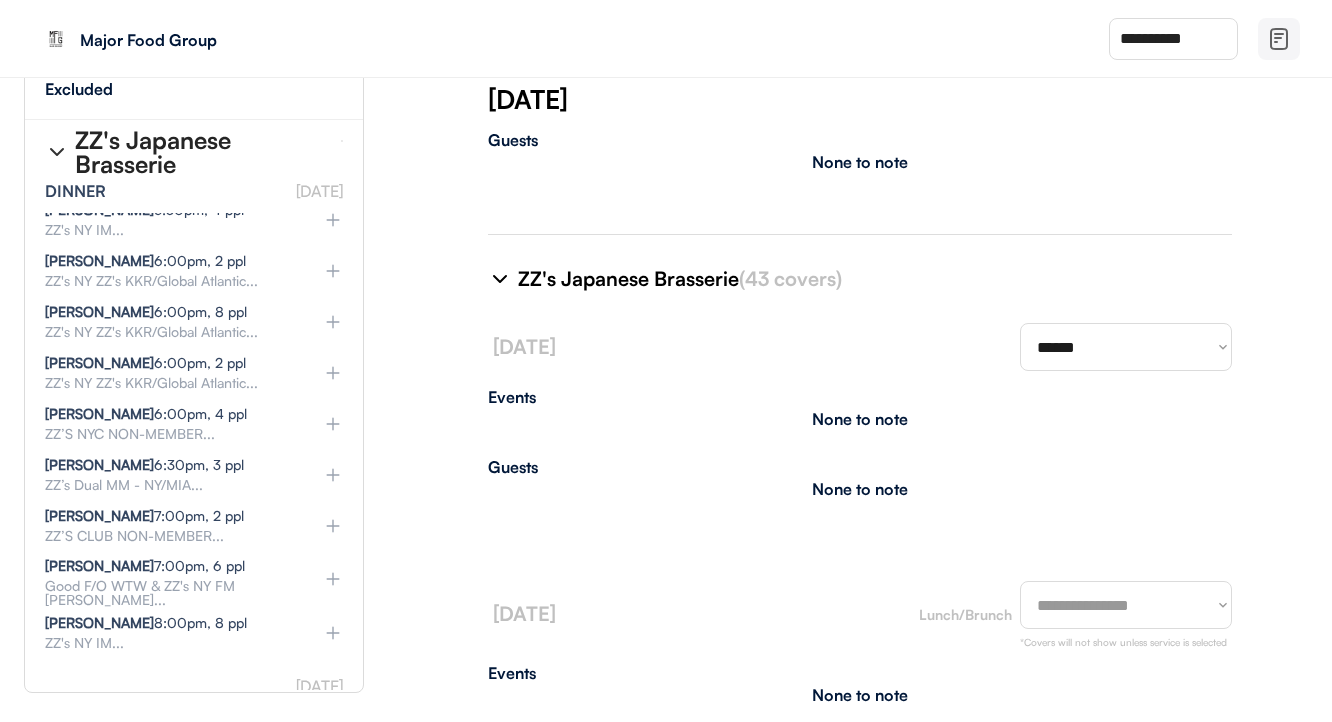 click 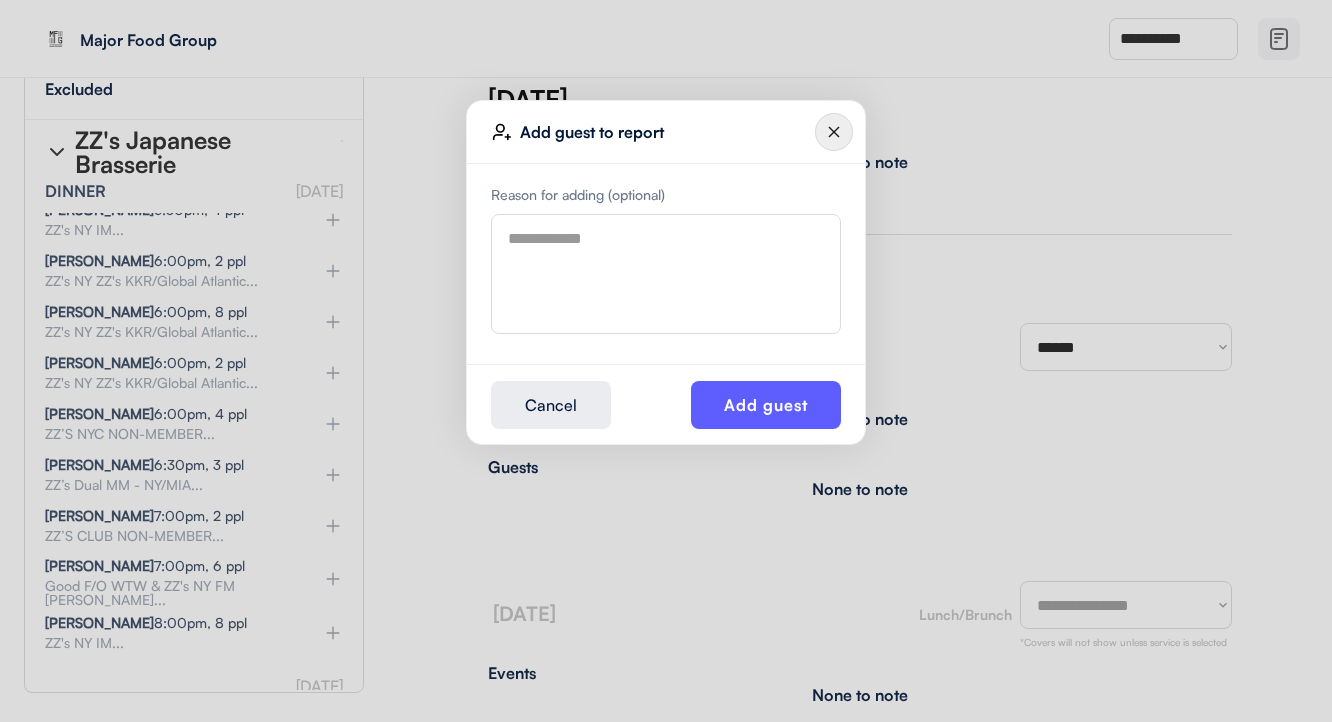 click at bounding box center [666, 274] 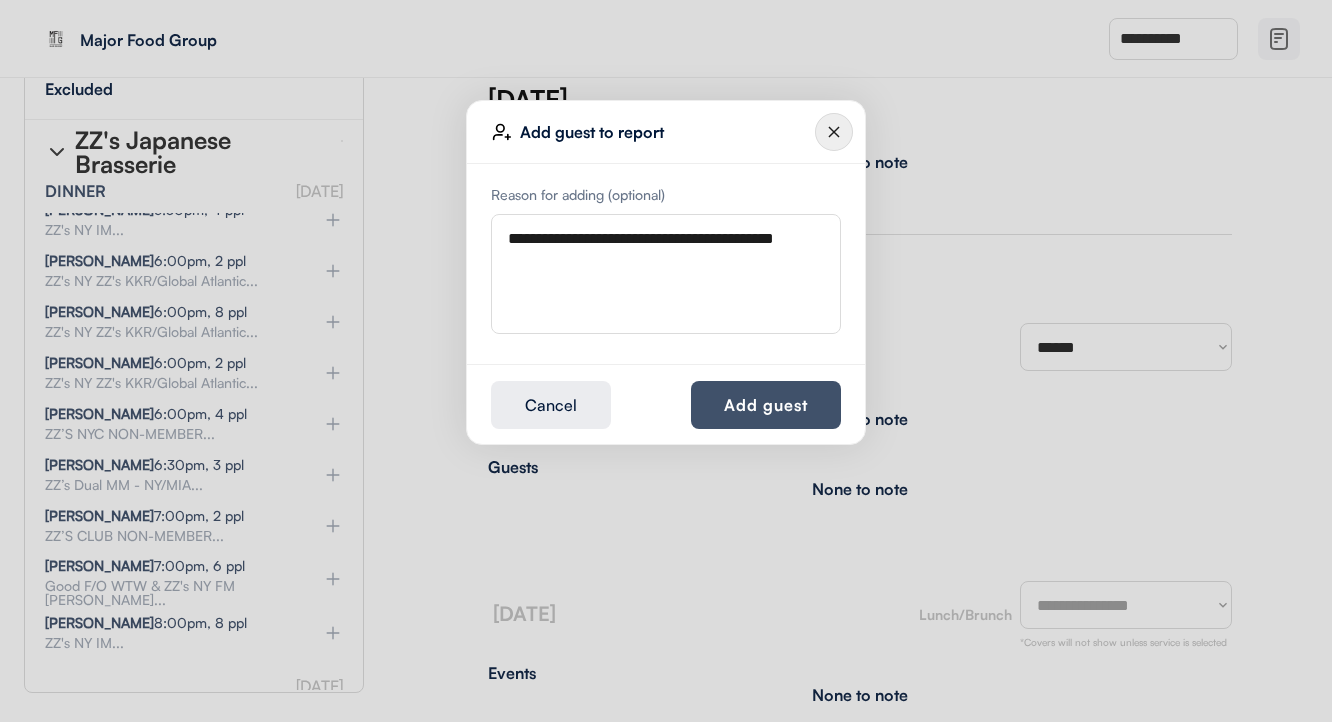 type on "**********" 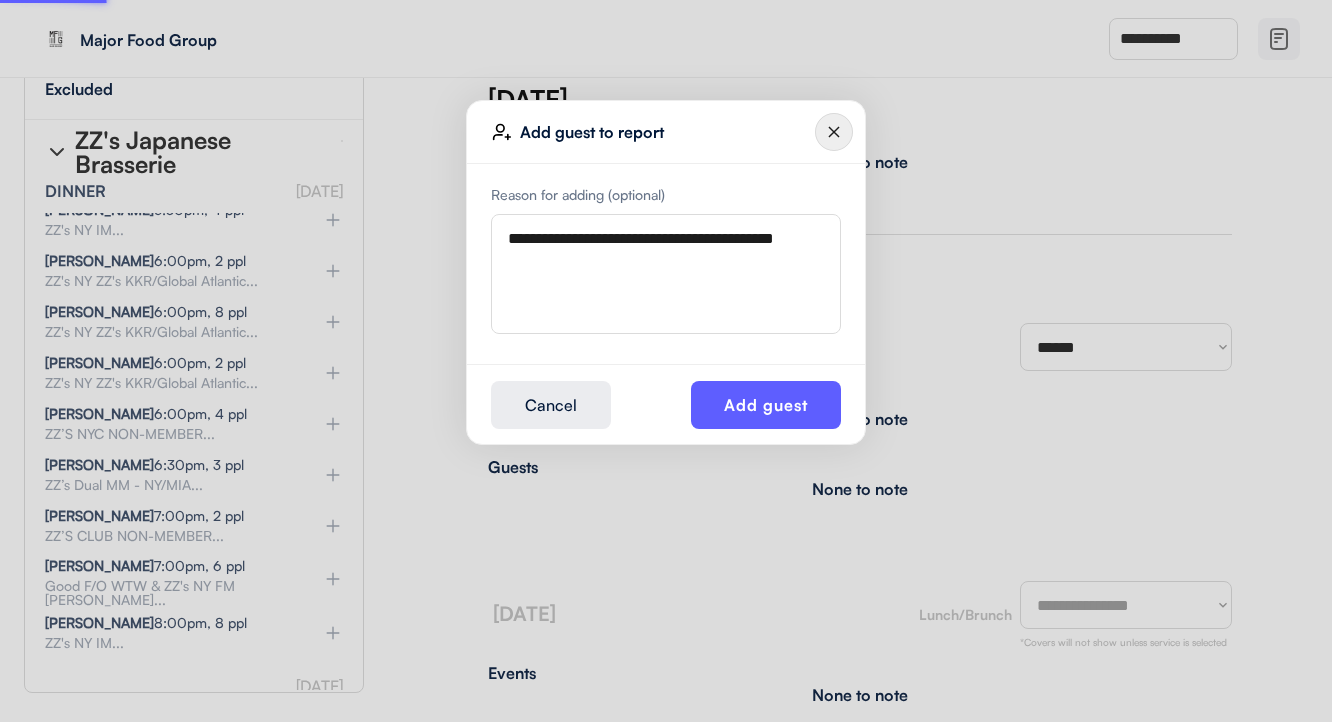 type 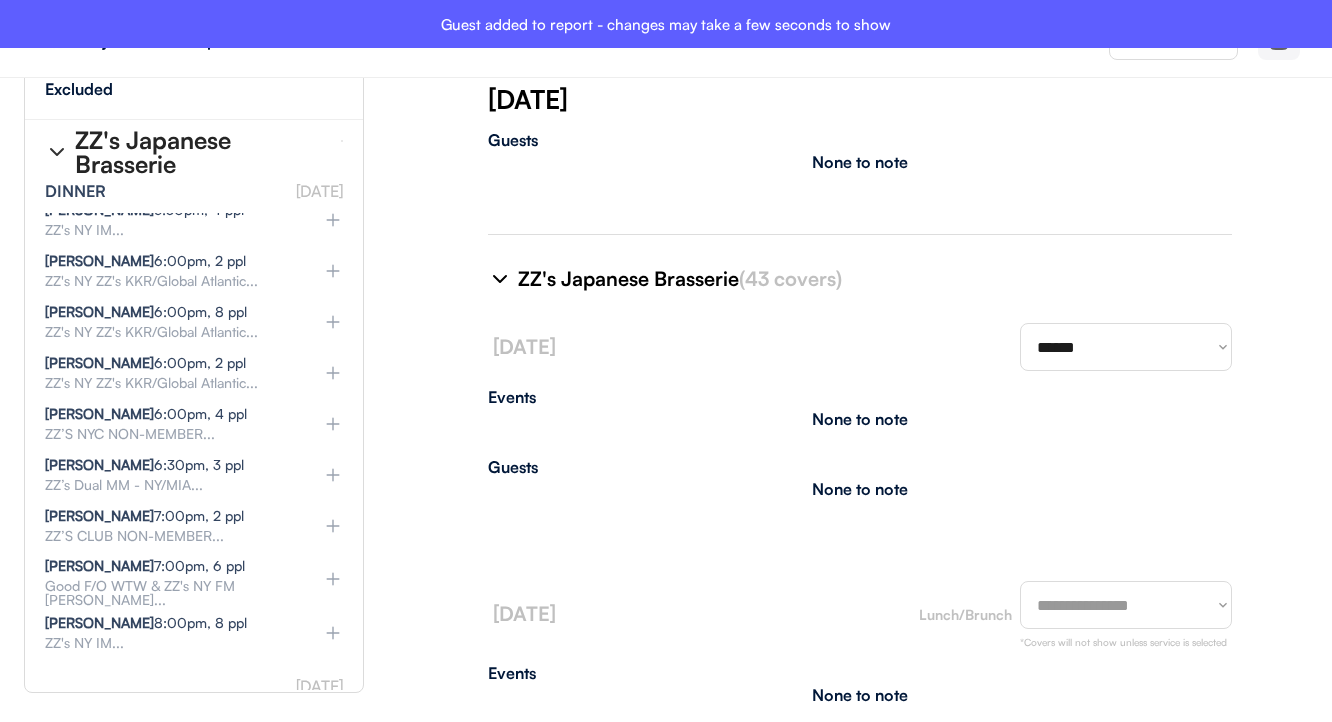 type on "**********" 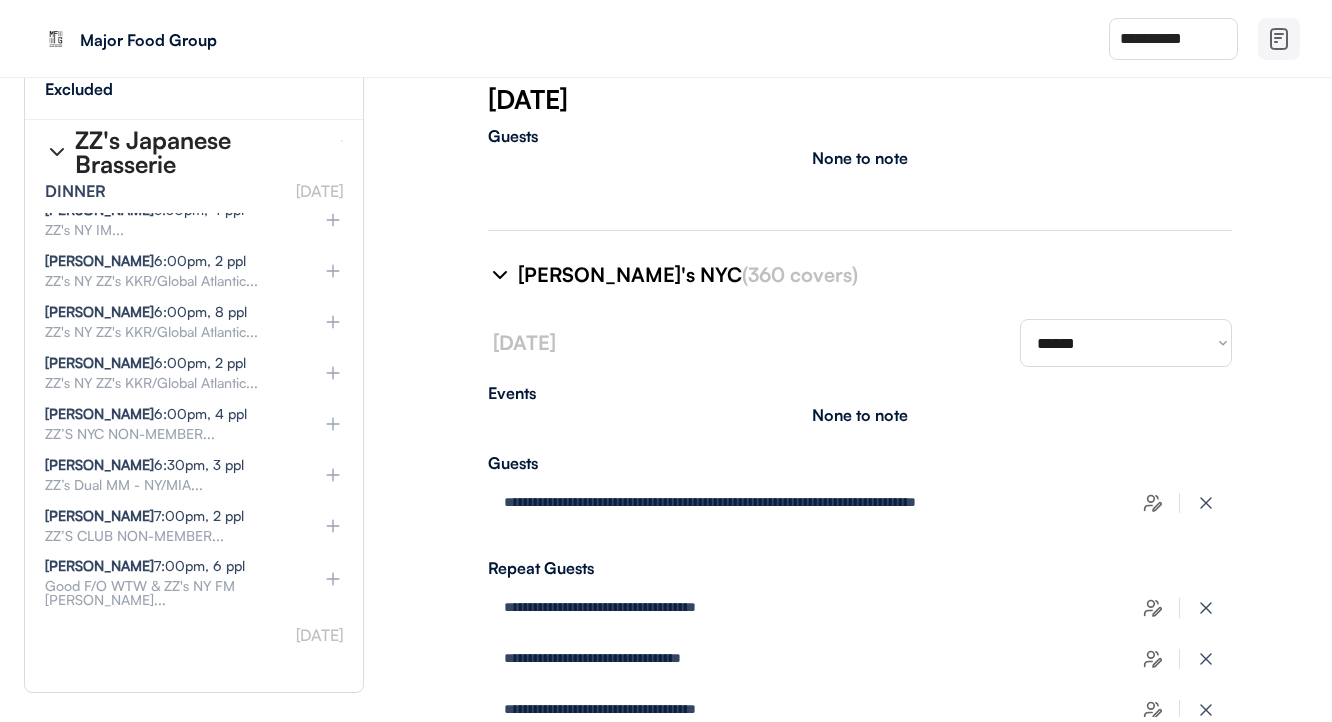 scroll, scrollTop: 6258, scrollLeft: 0, axis: vertical 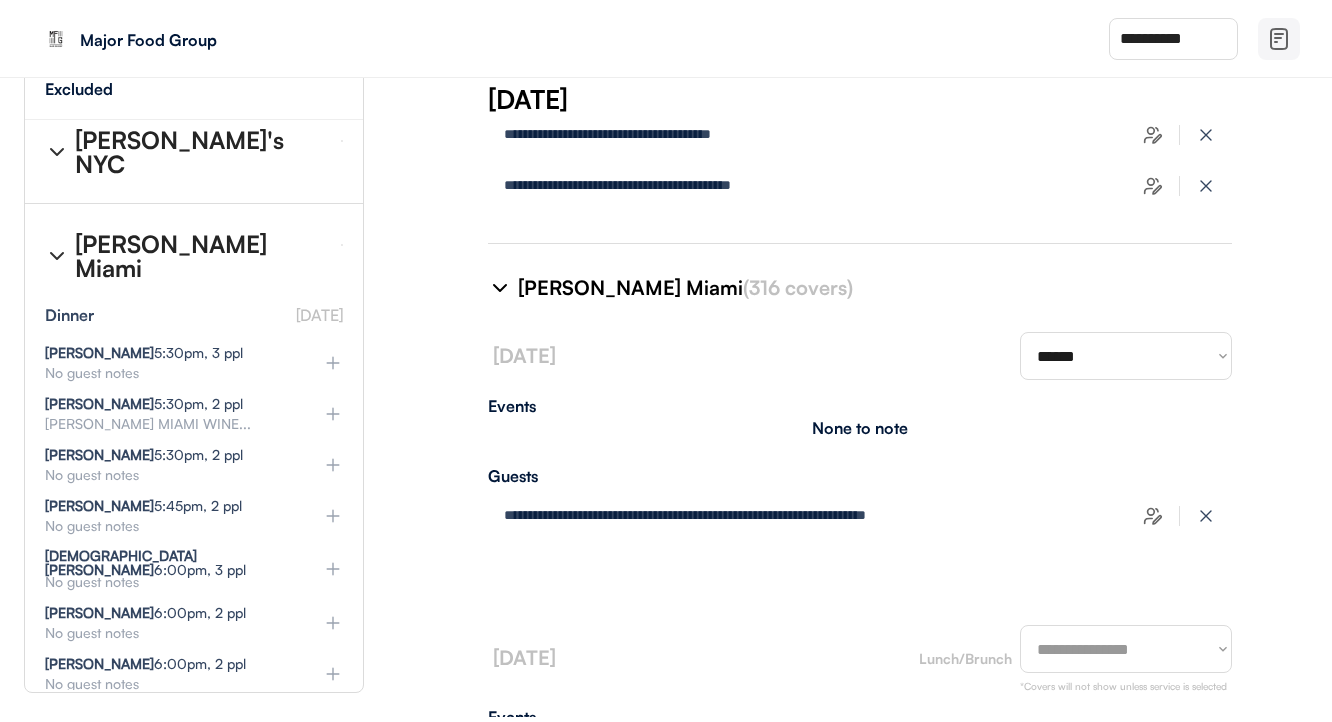 click 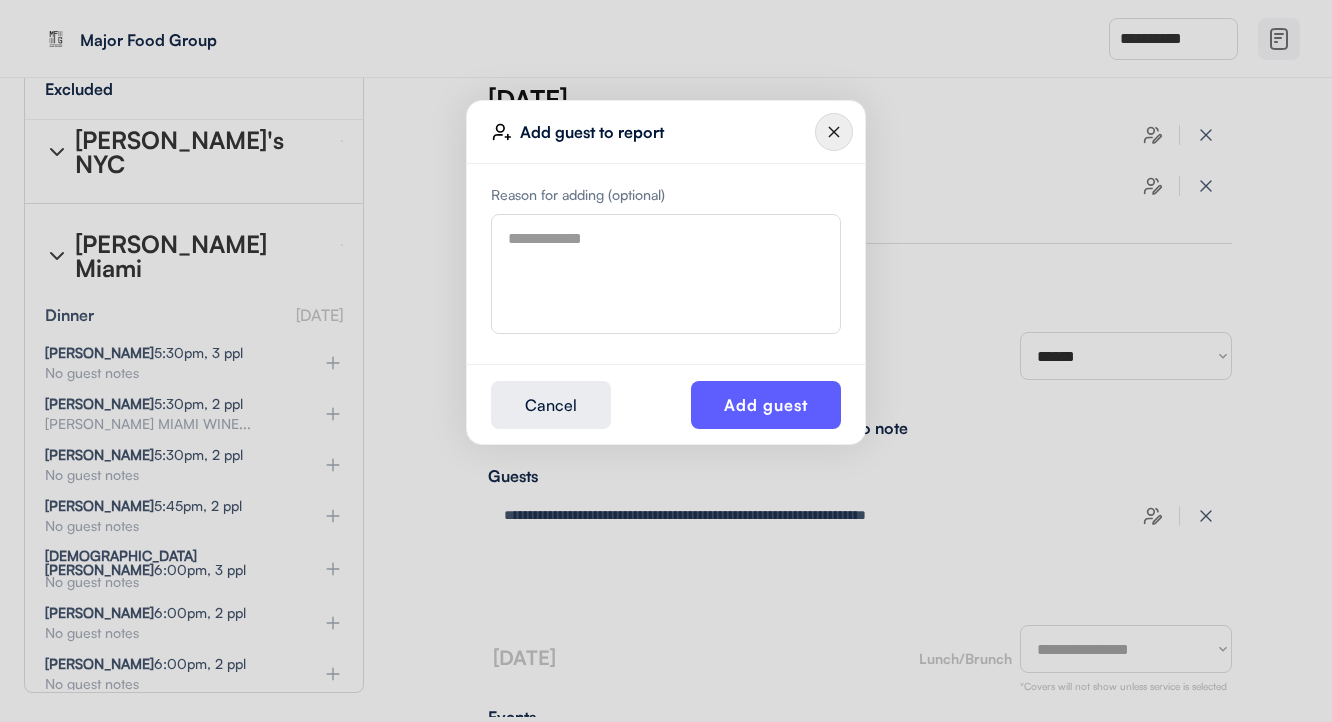 click at bounding box center [666, 274] 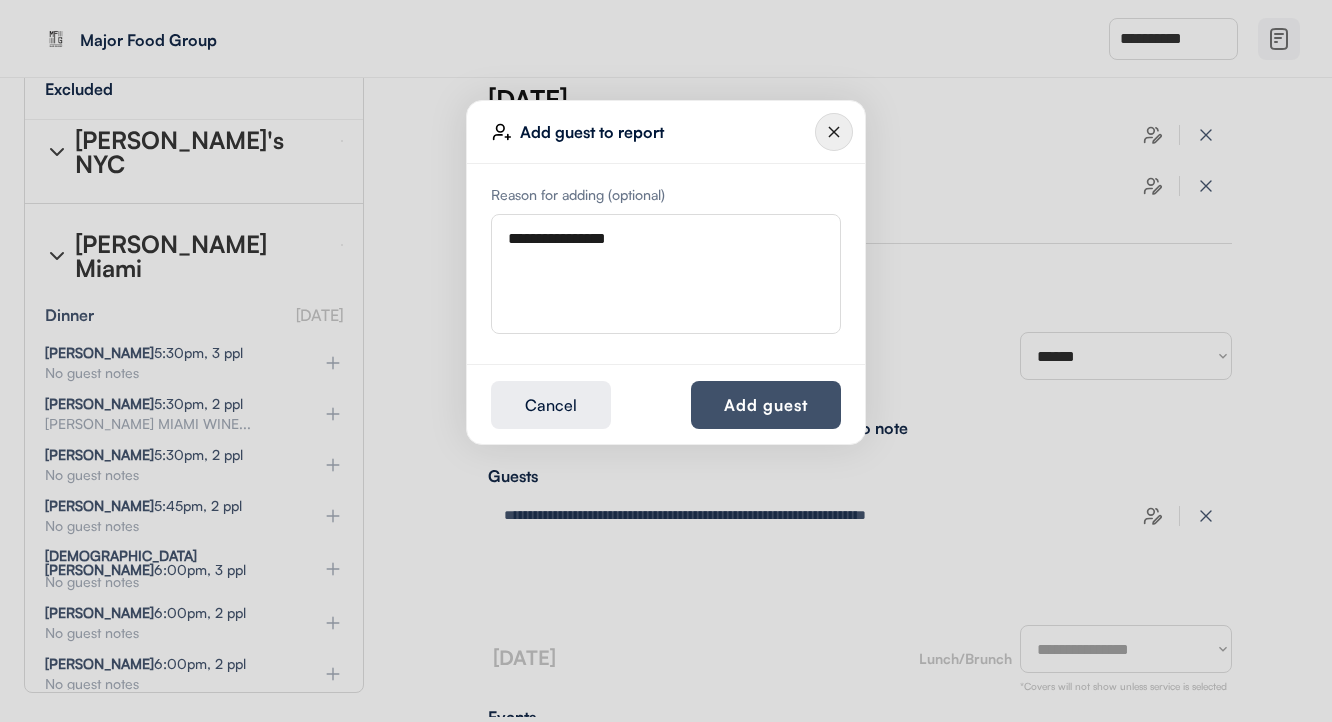 type on "**********" 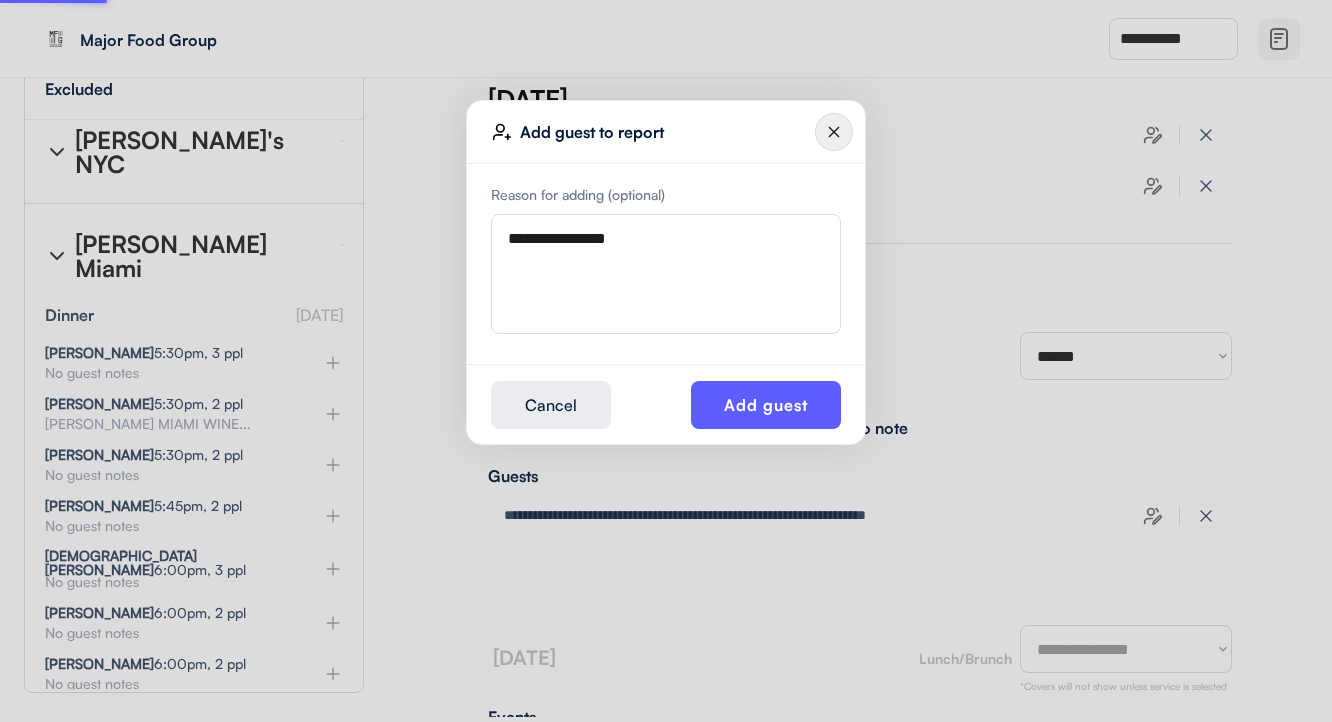 type 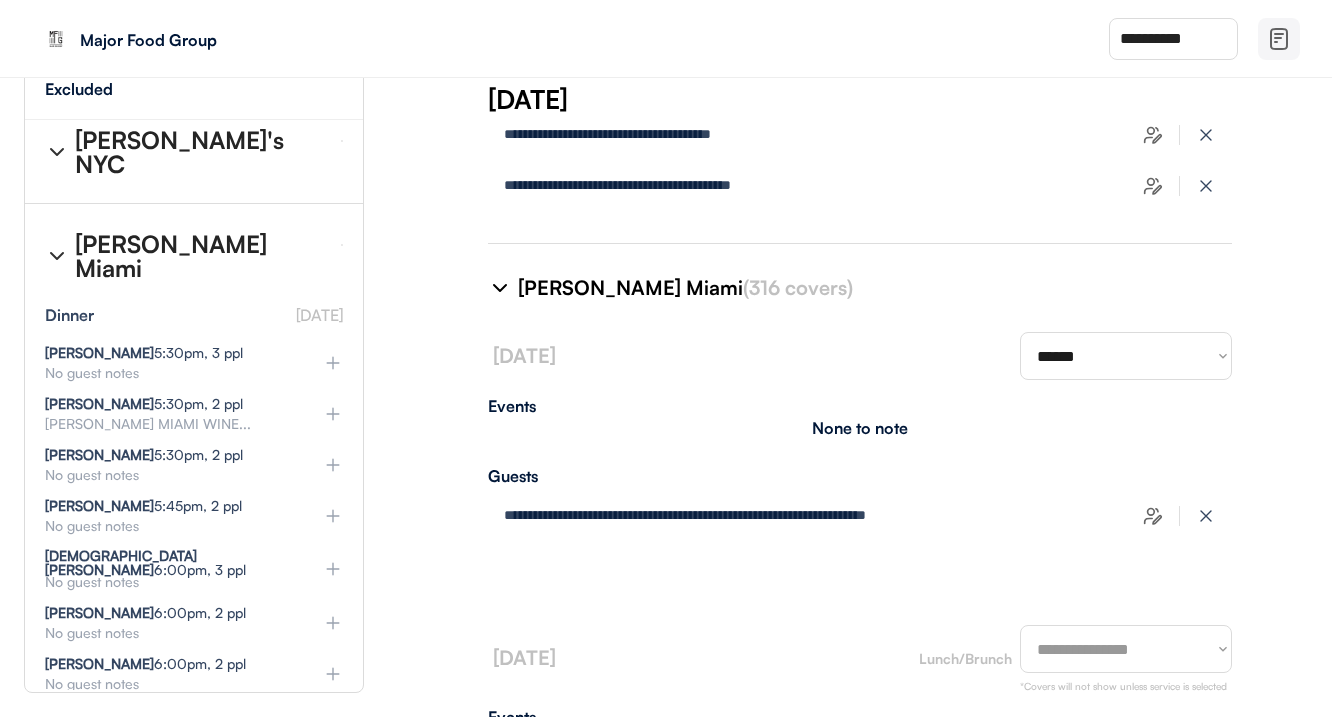 type on "**********" 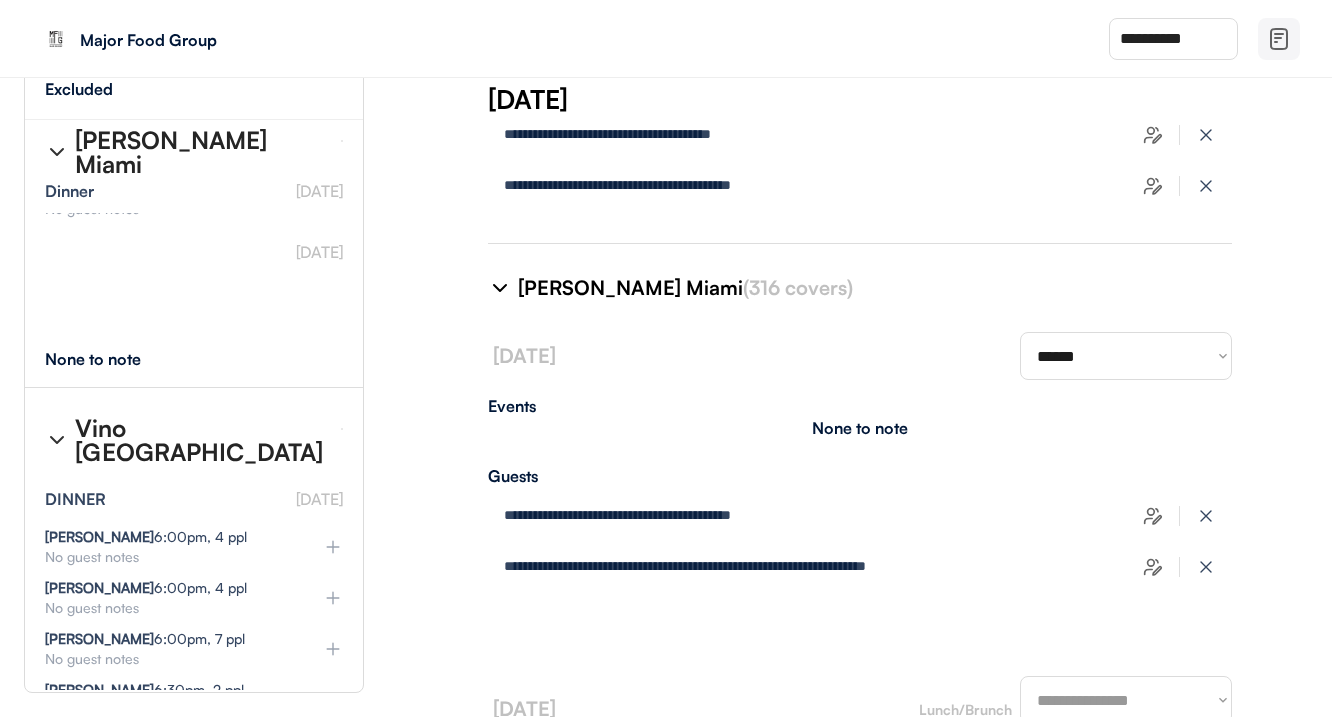 scroll, scrollTop: 34110, scrollLeft: 1, axis: both 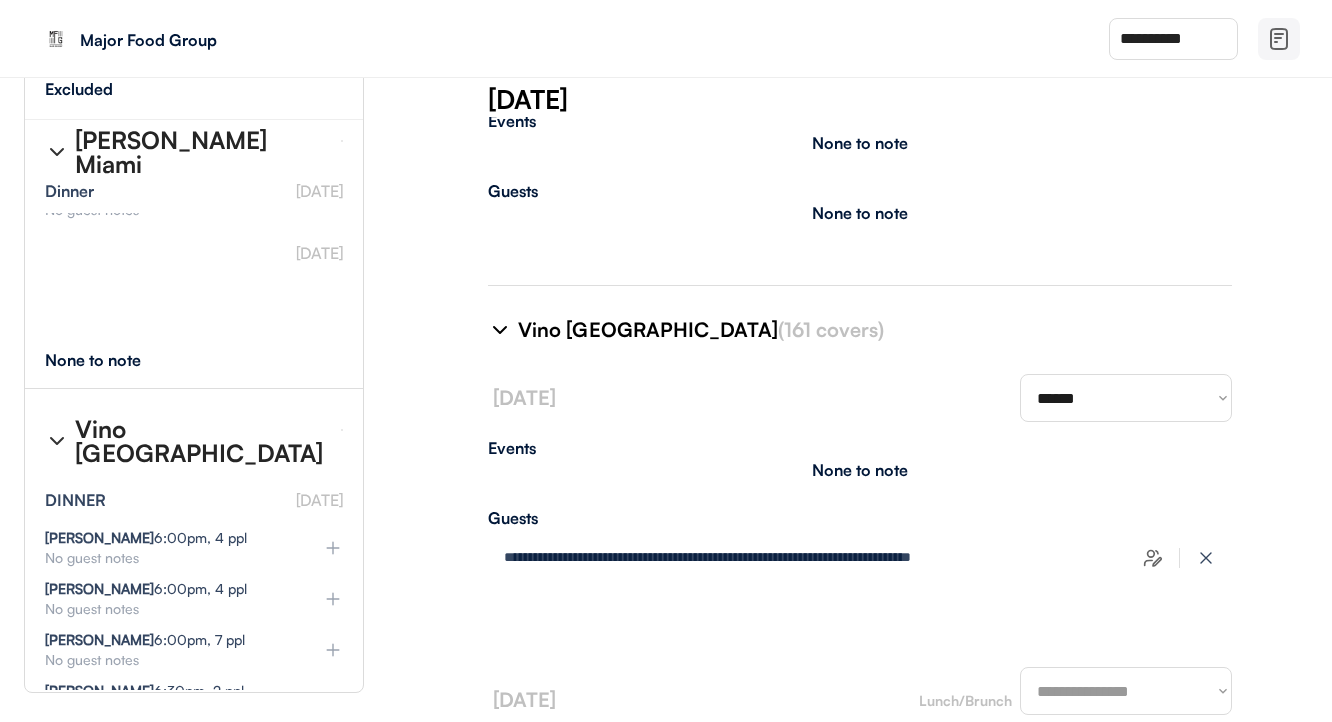type on "**********" 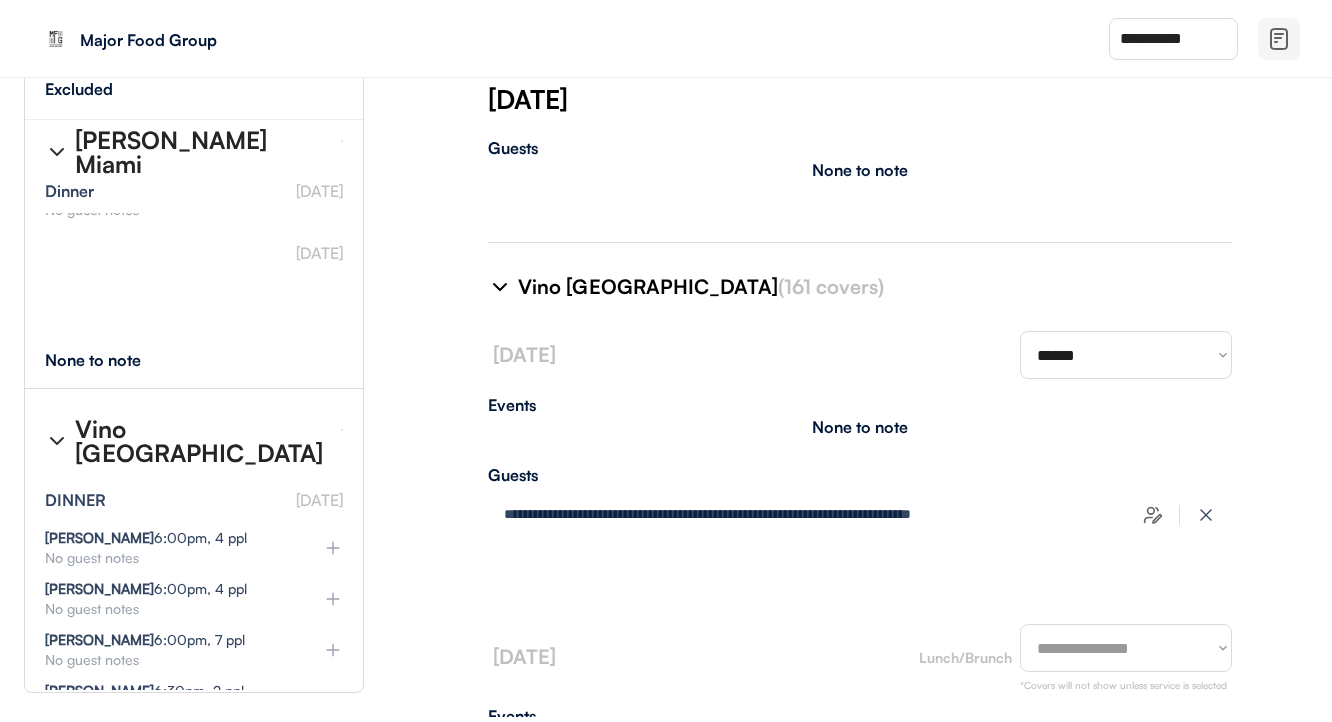 scroll, scrollTop: 8015, scrollLeft: 0, axis: vertical 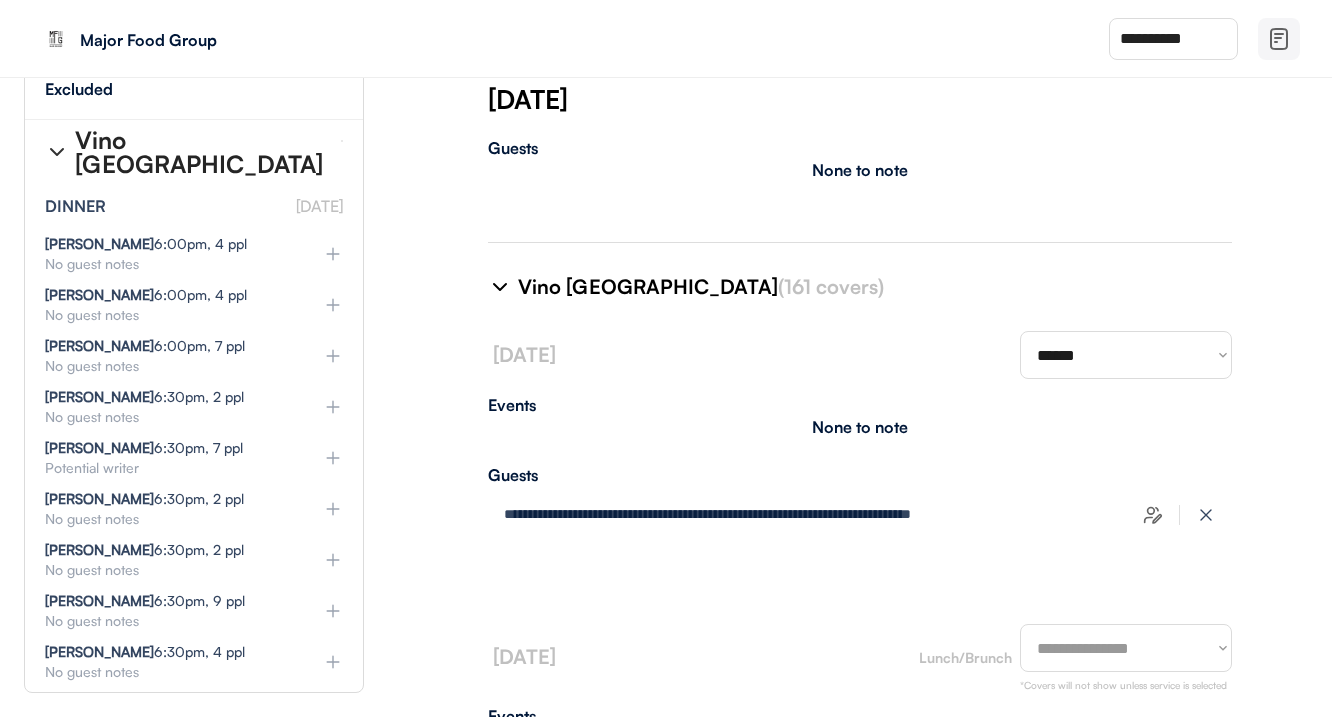 select on "********" 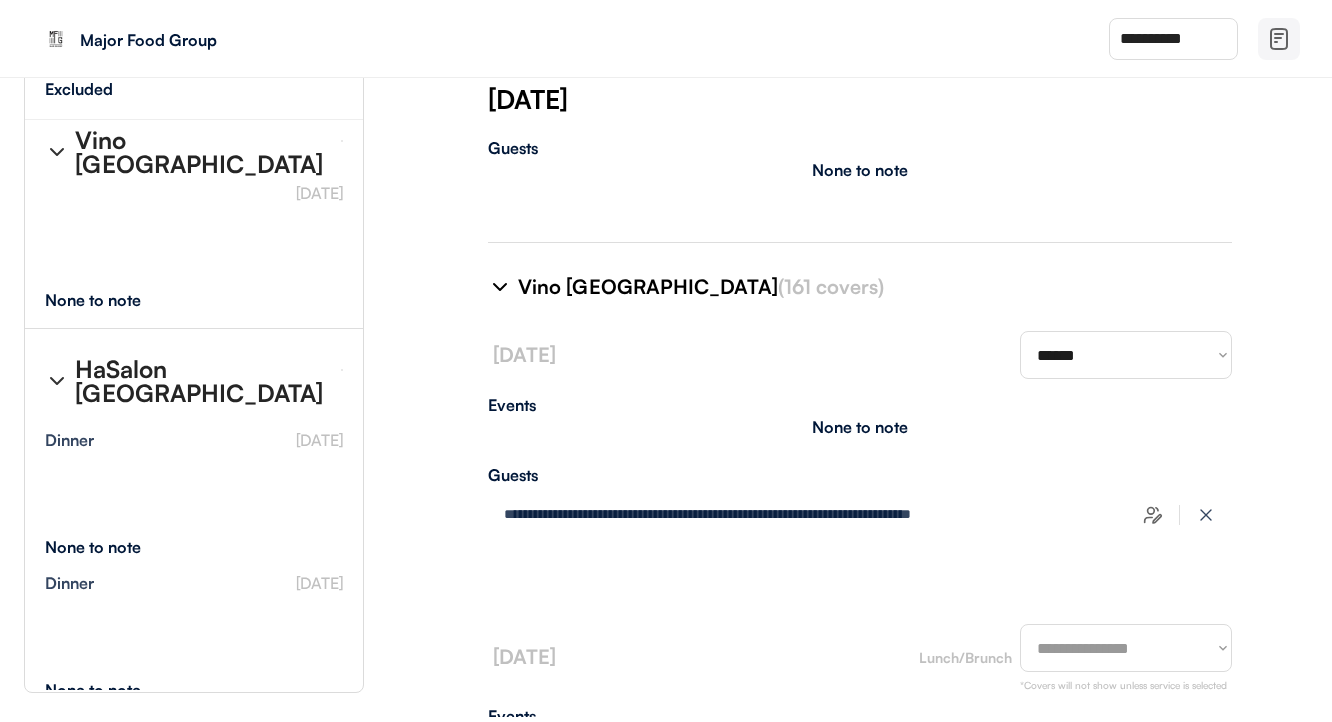 scroll, scrollTop: 36671, scrollLeft: 1, axis: both 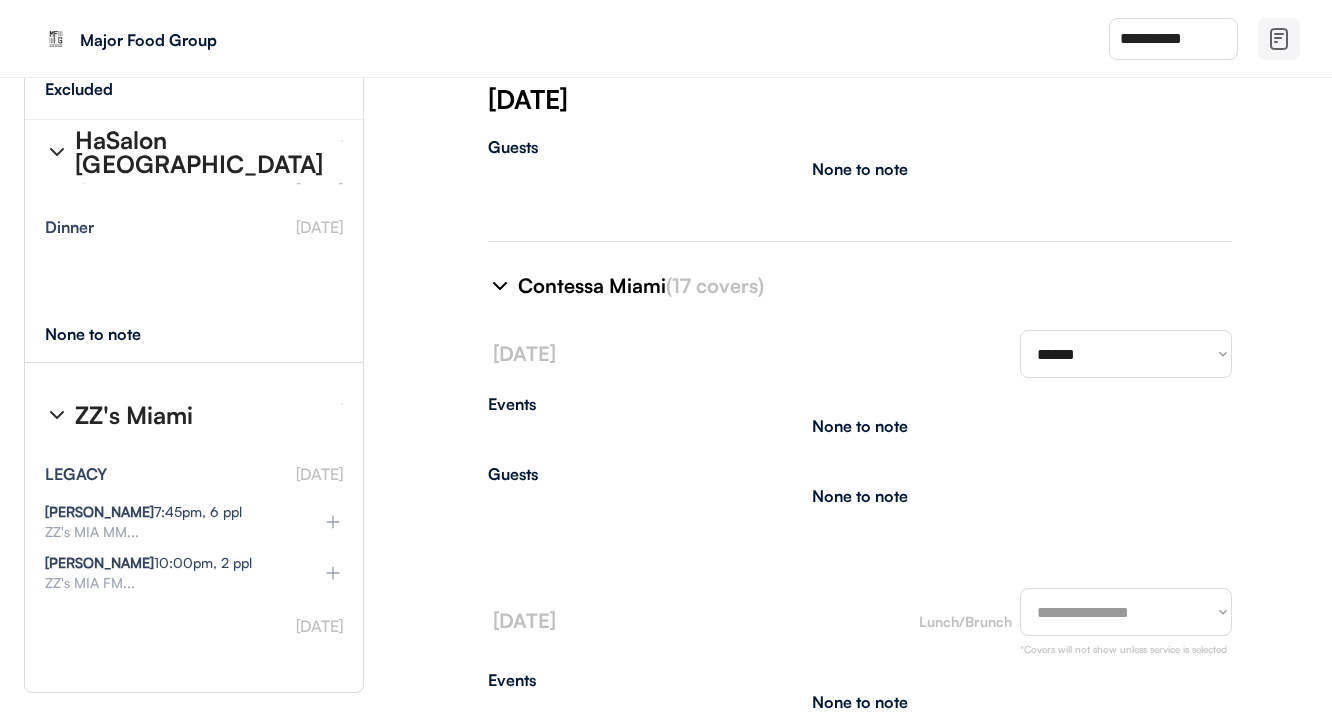 type on "**********" 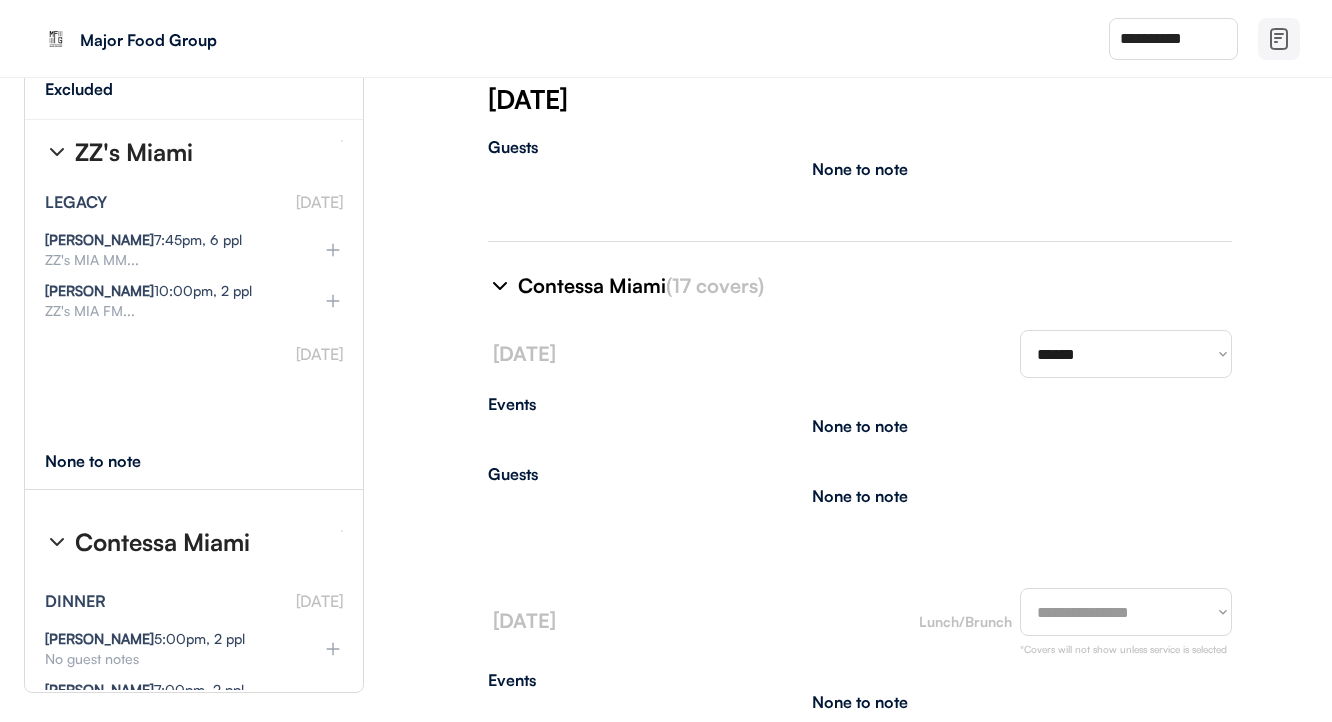 select on "********" 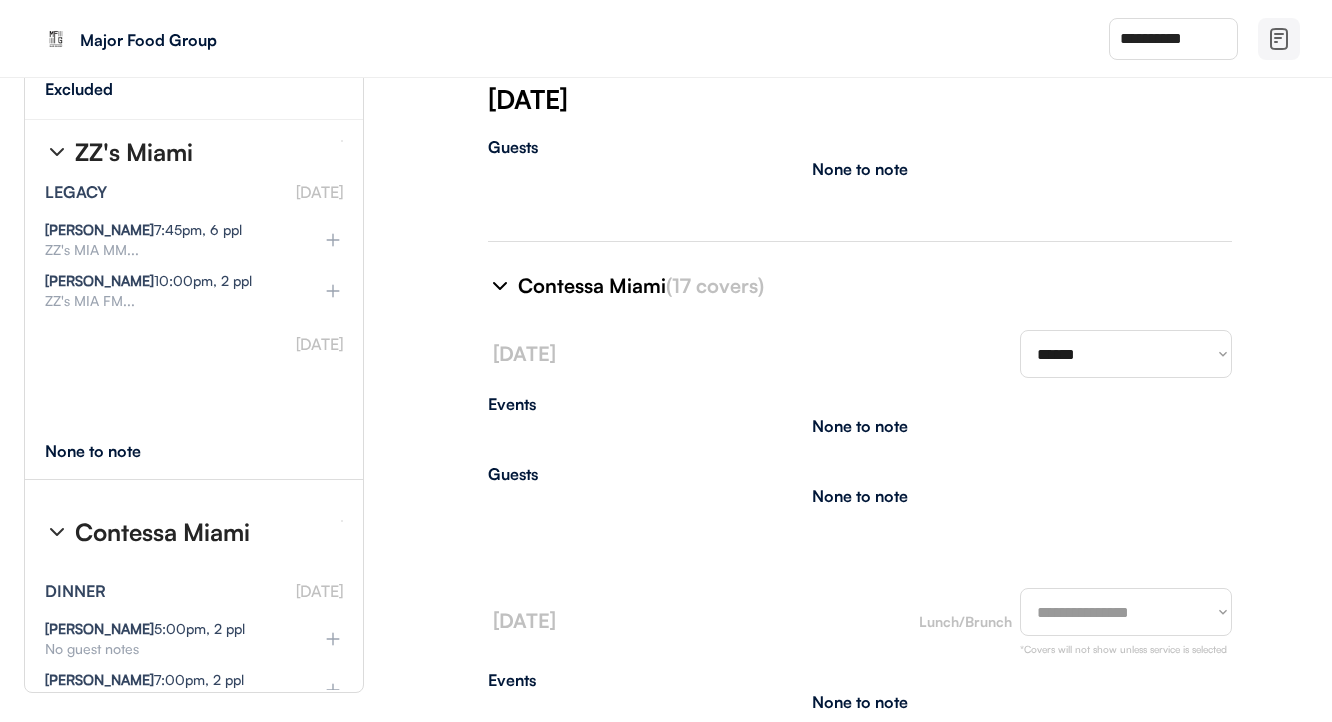 scroll, scrollTop: 37304, scrollLeft: 0, axis: vertical 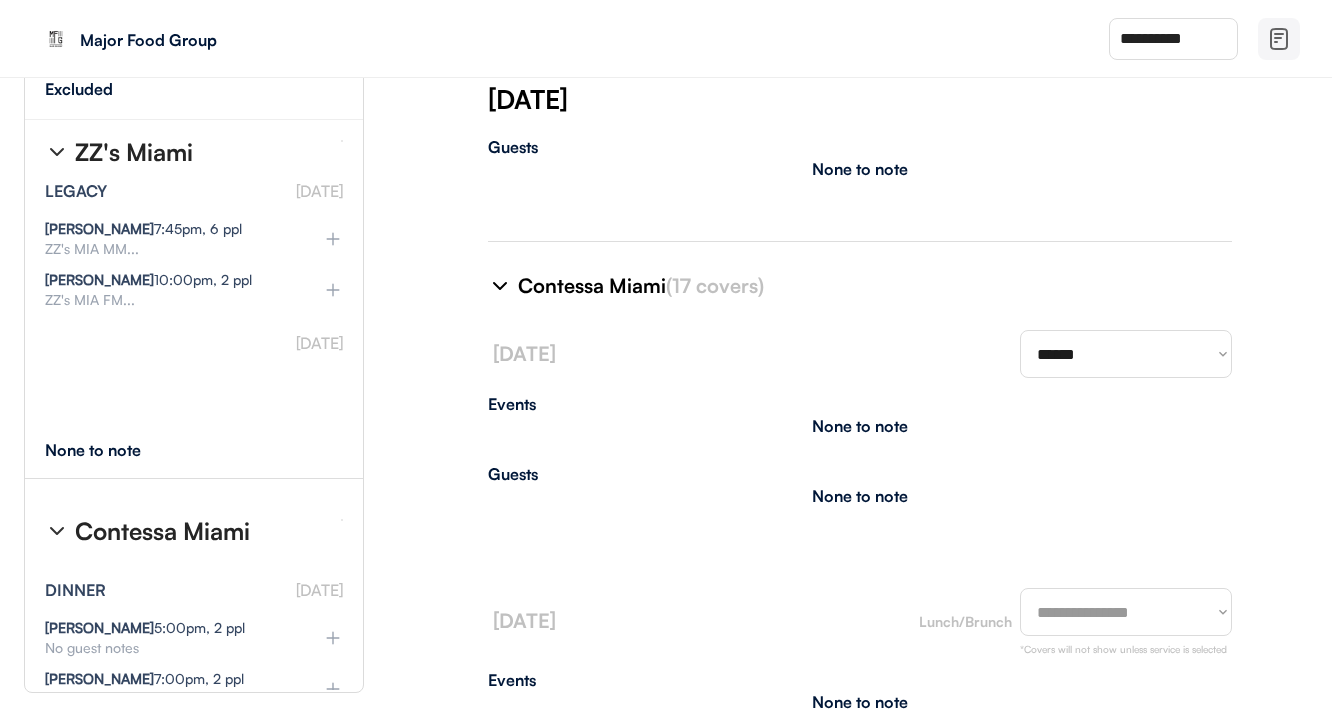 select on "********" 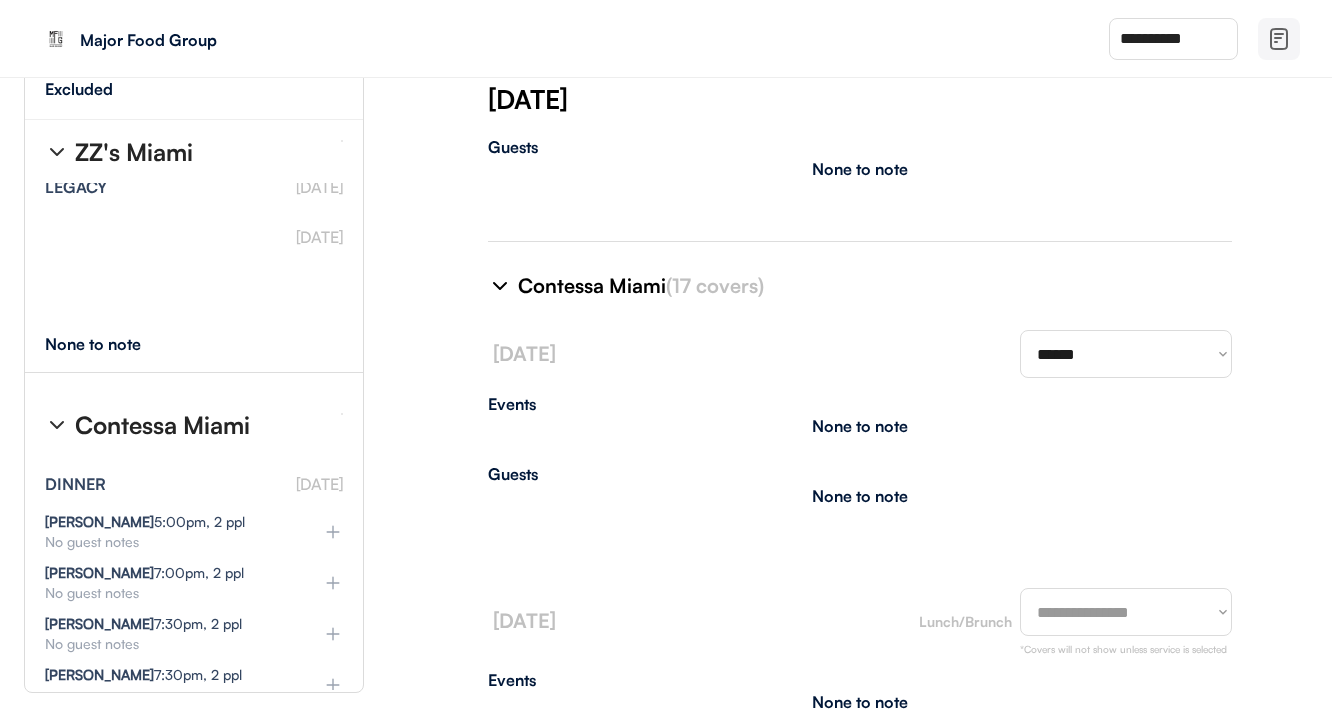 select on "********" 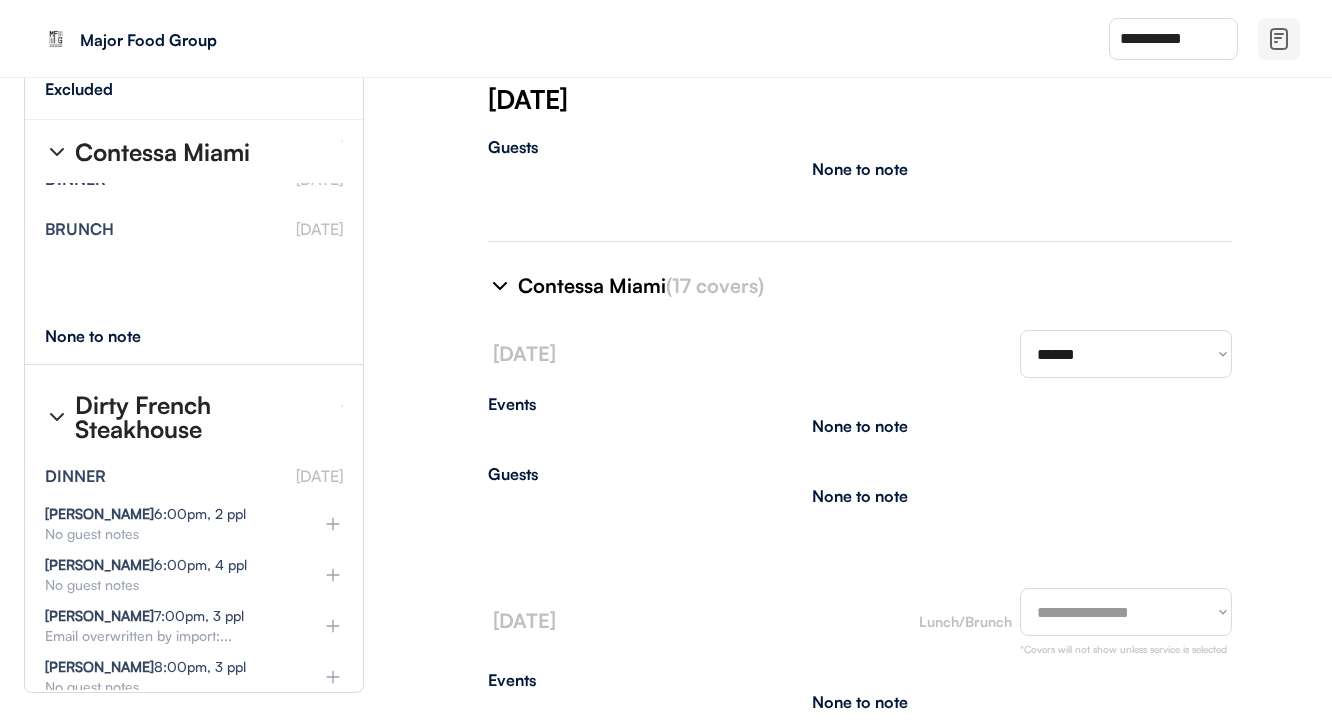 scroll, scrollTop: 38075, scrollLeft: 0, axis: vertical 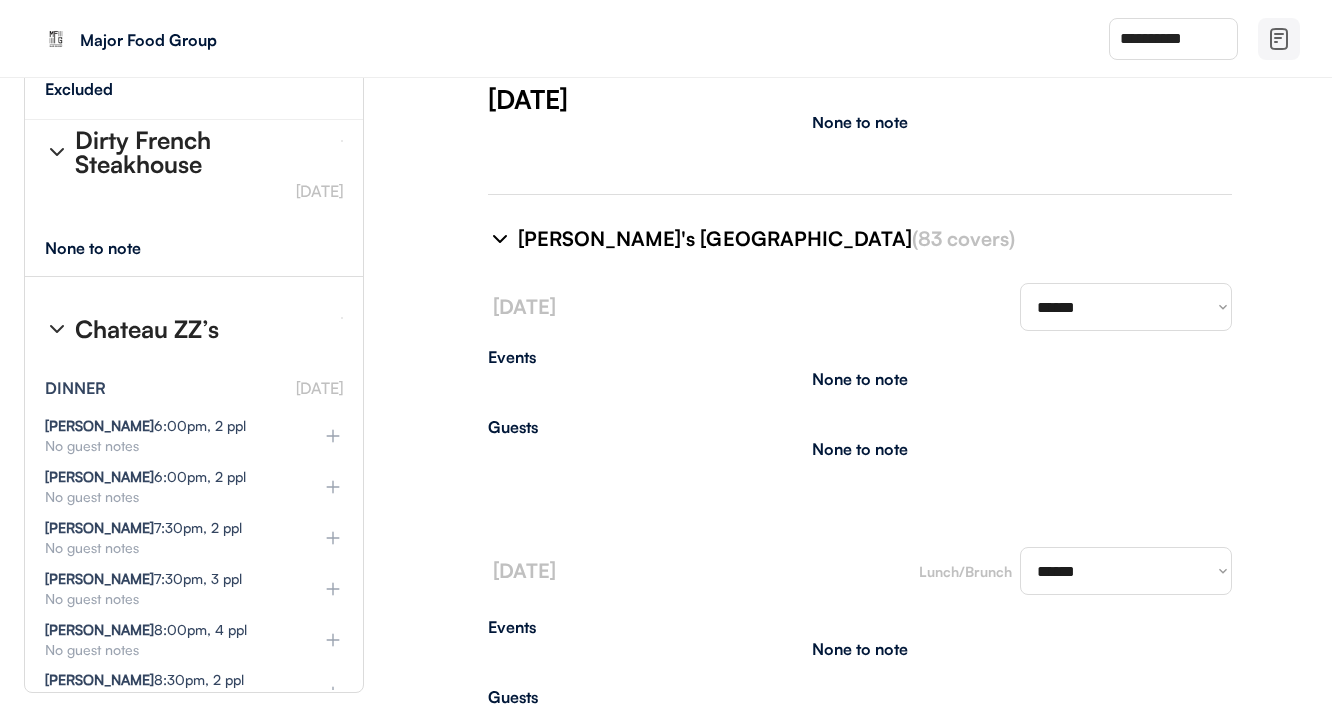select on "********" 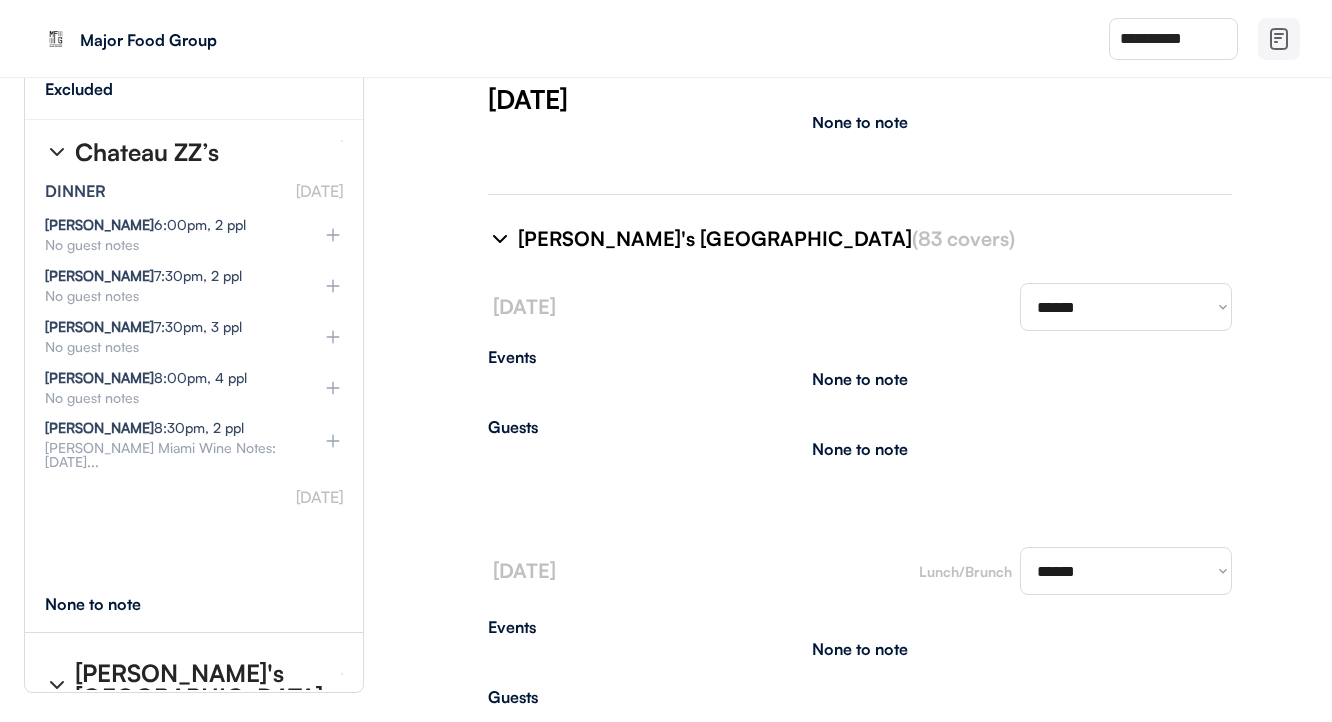 select on "********" 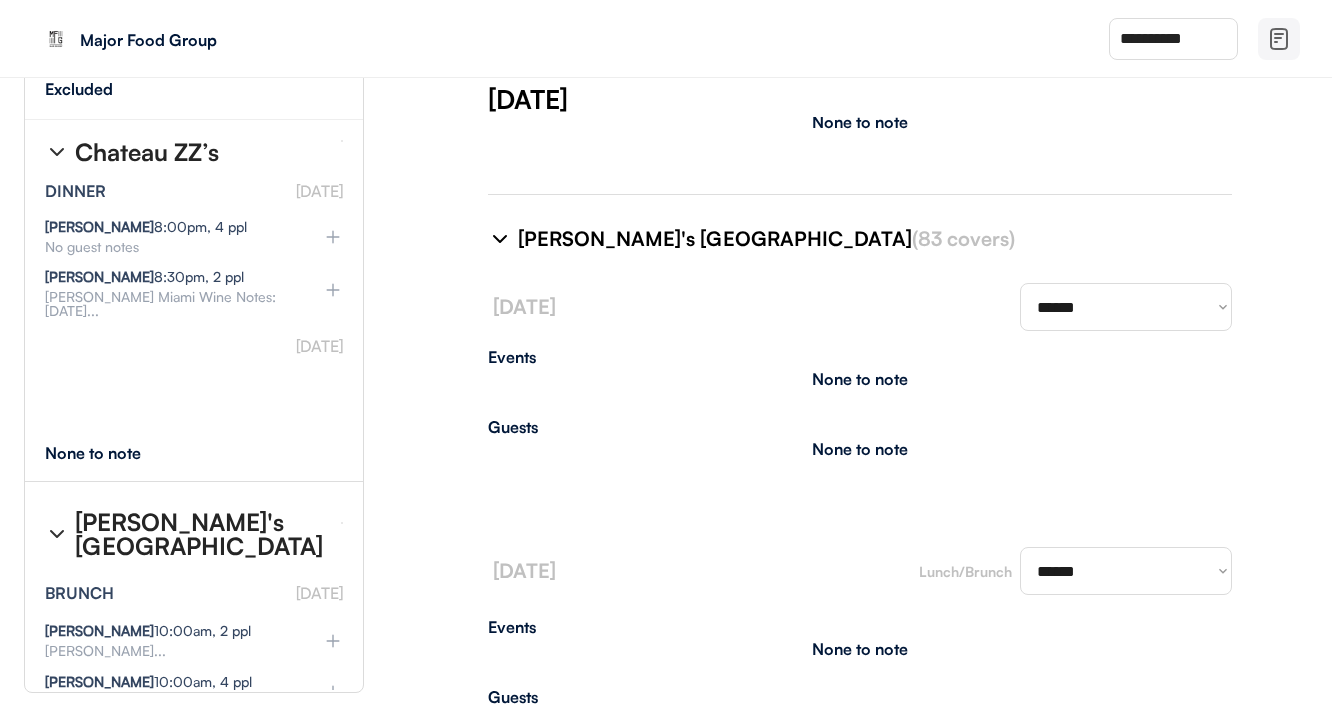select on "********" 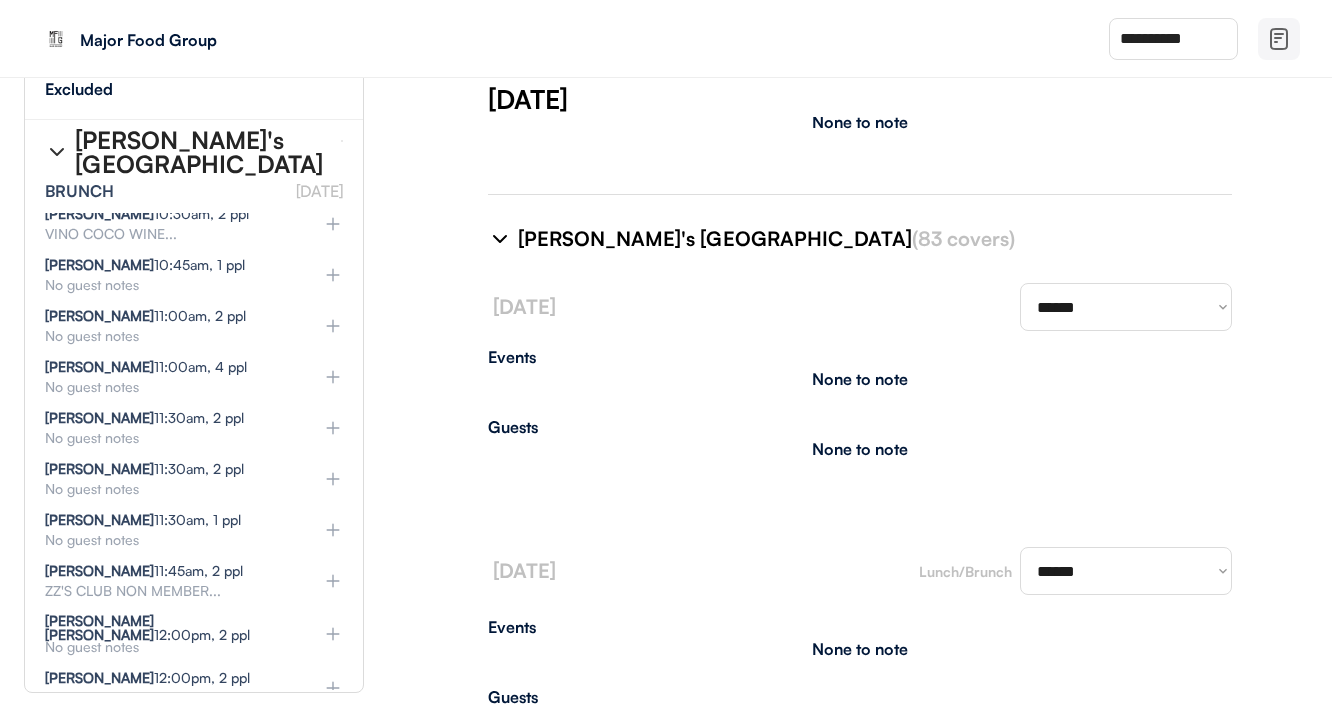 select on "********" 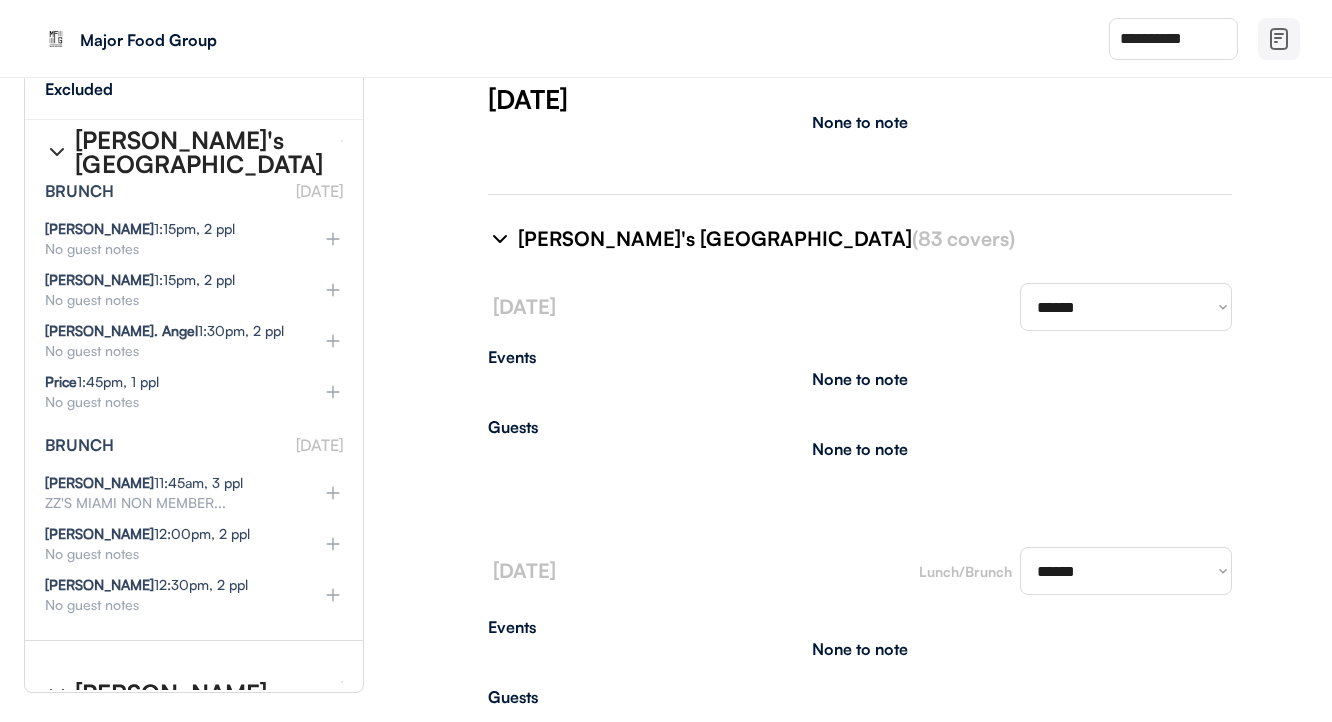 scroll, scrollTop: 40998, scrollLeft: 0, axis: vertical 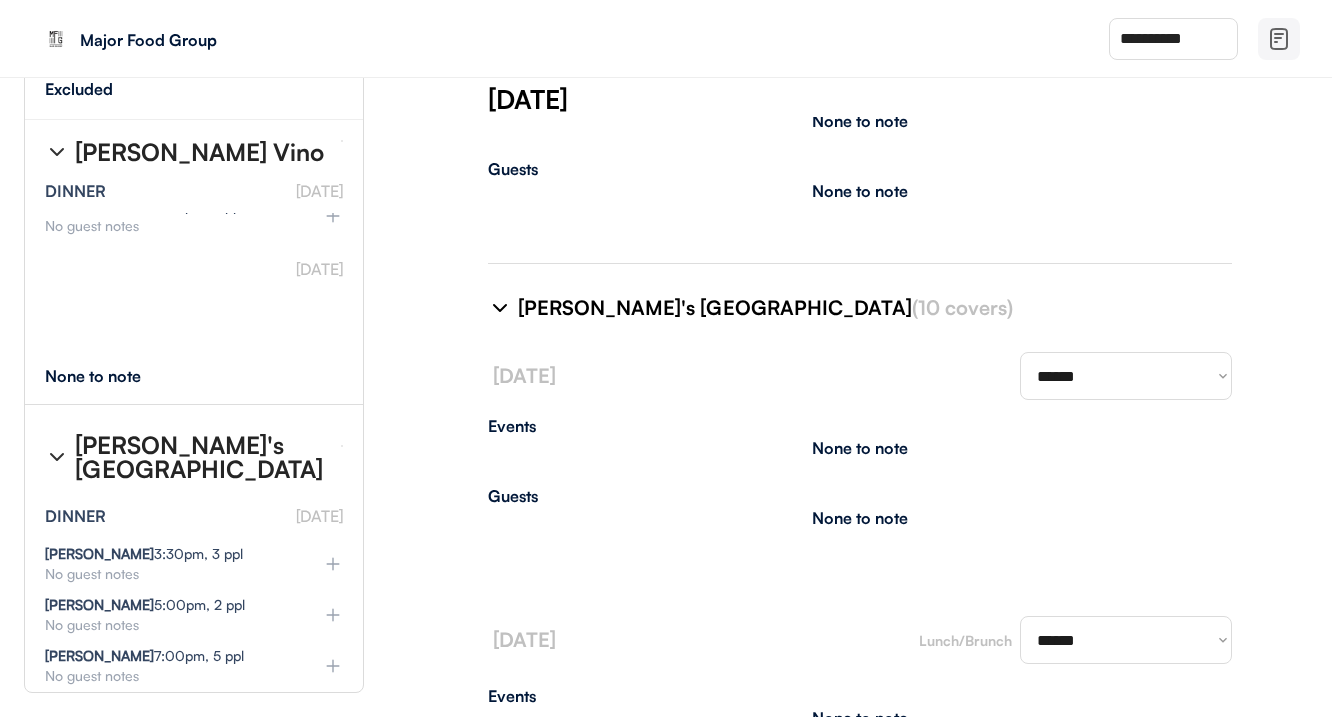 type on "**********" 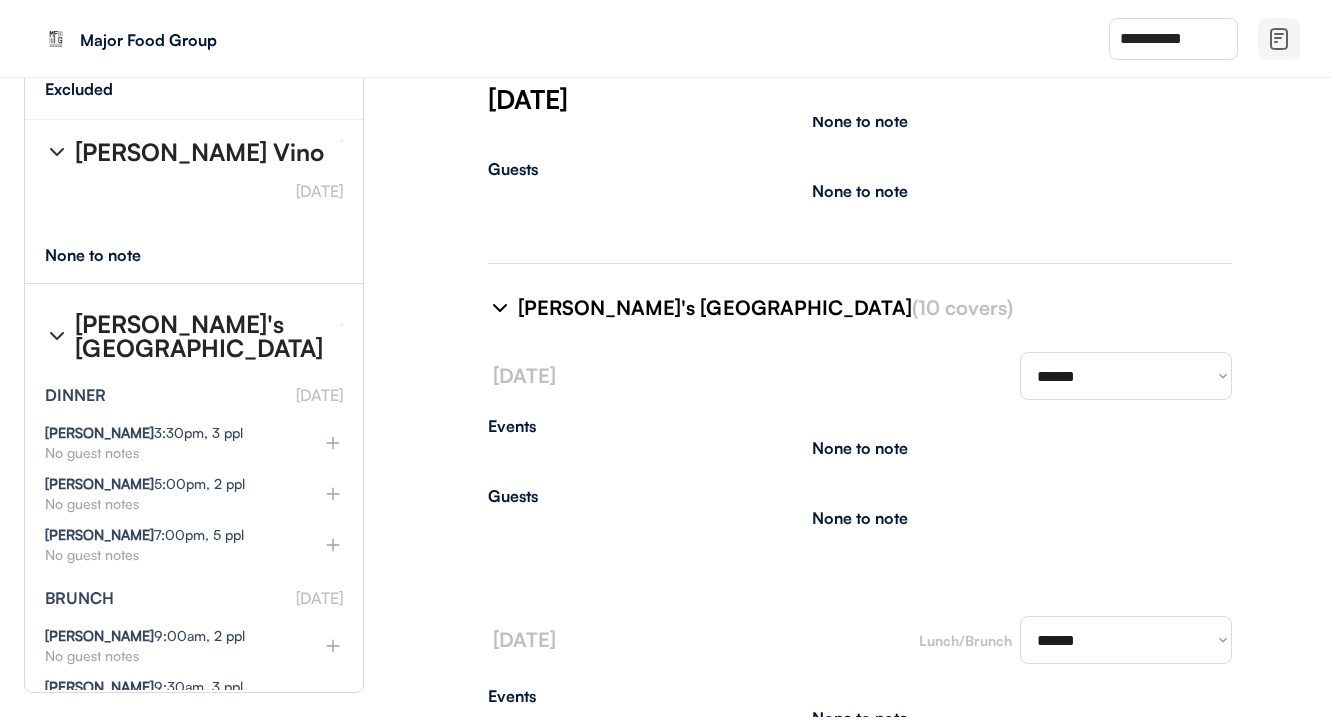 select on "********" 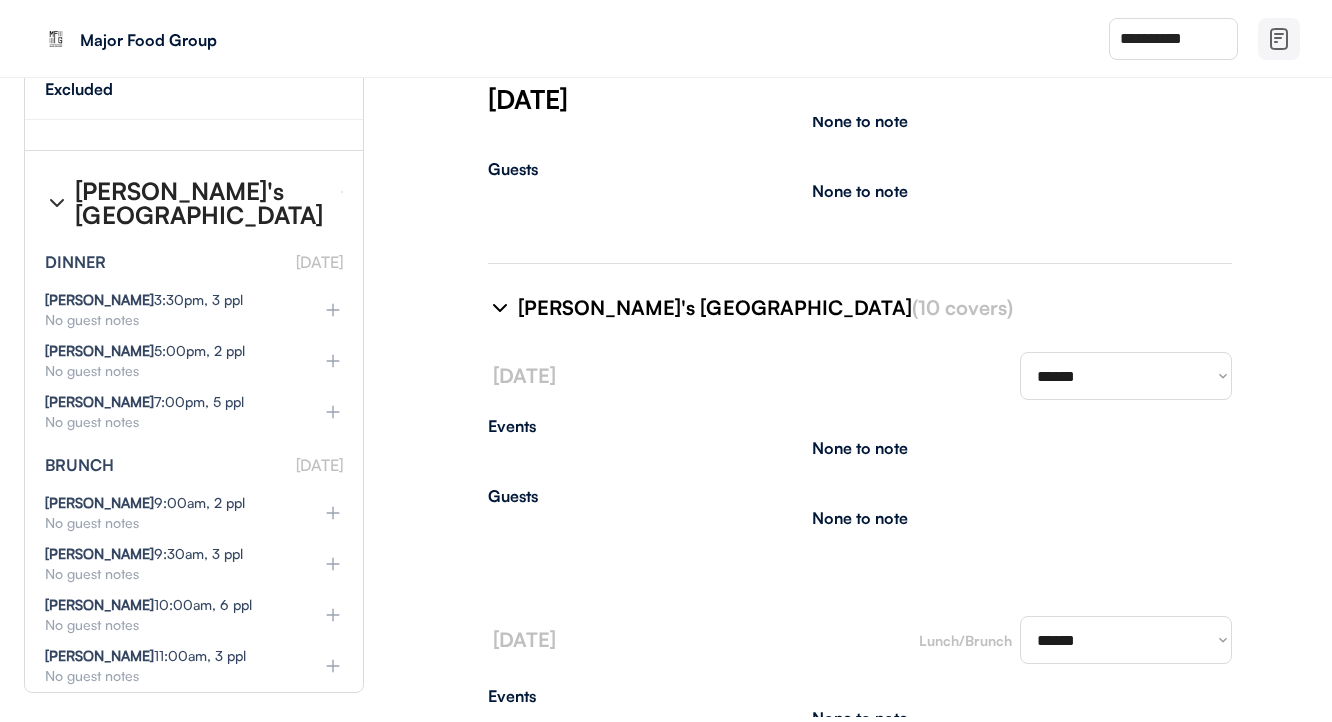 scroll, scrollTop: 43263, scrollLeft: 0, axis: vertical 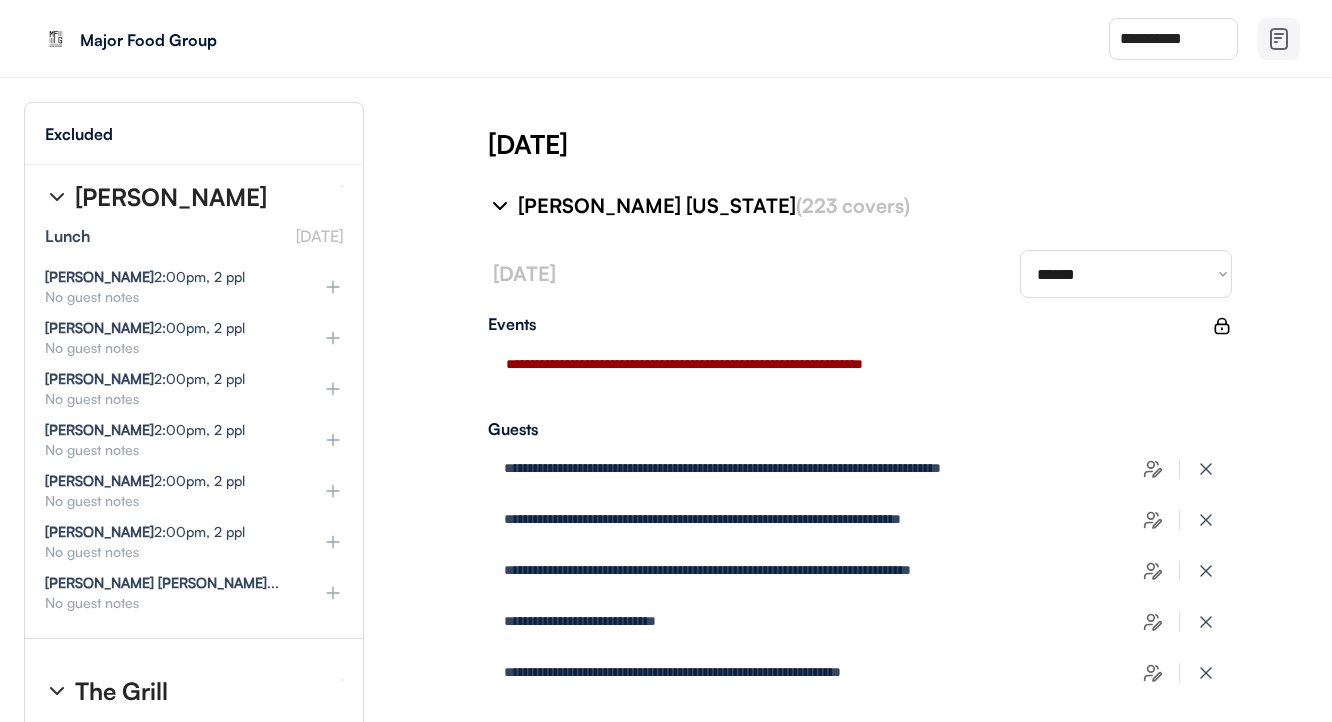 click 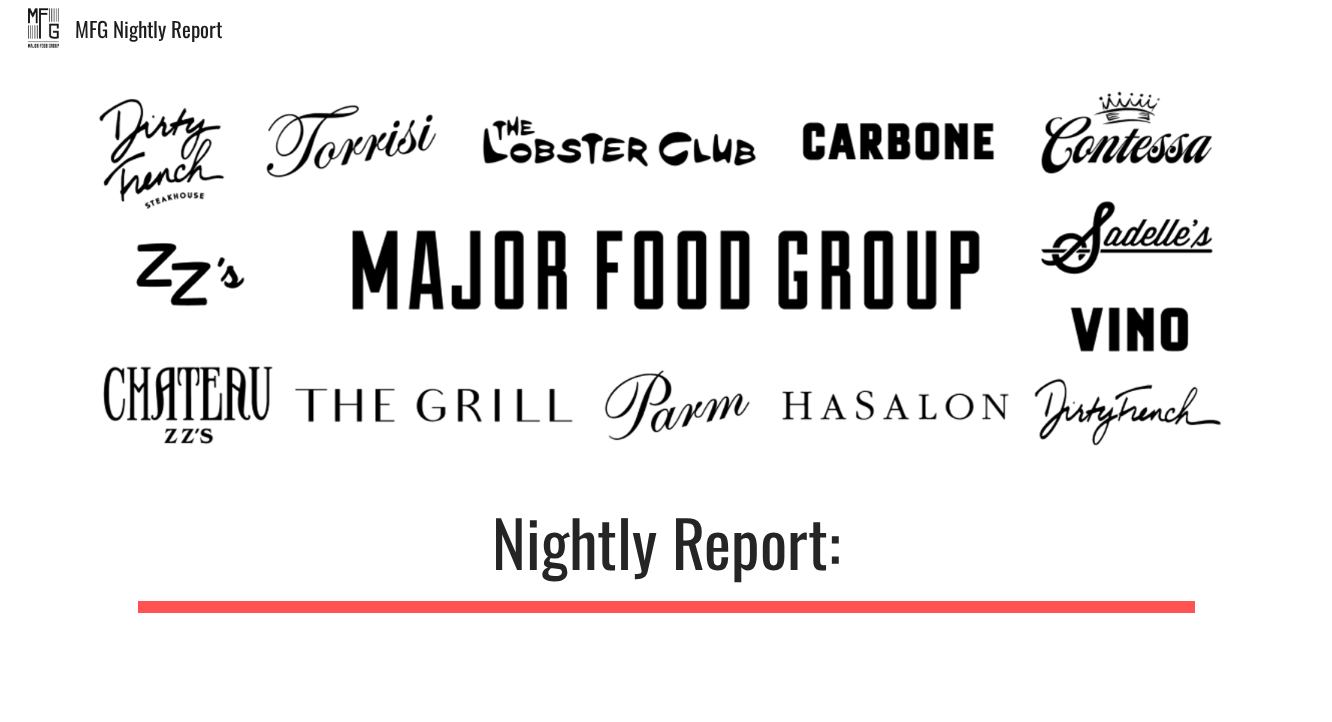 scroll, scrollTop: 0, scrollLeft: 0, axis: both 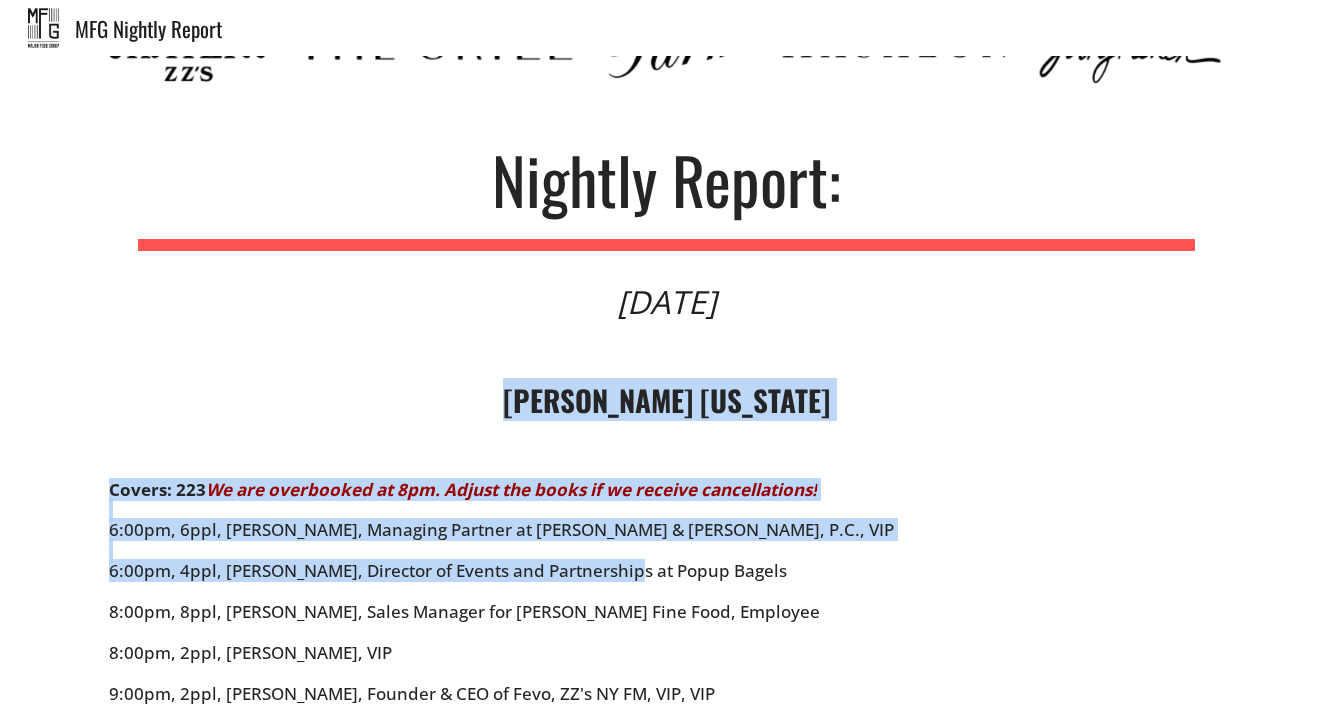 drag, startPoint x: 505, startPoint y: 374, endPoint x: 628, endPoint y: 612, distance: 267.90485 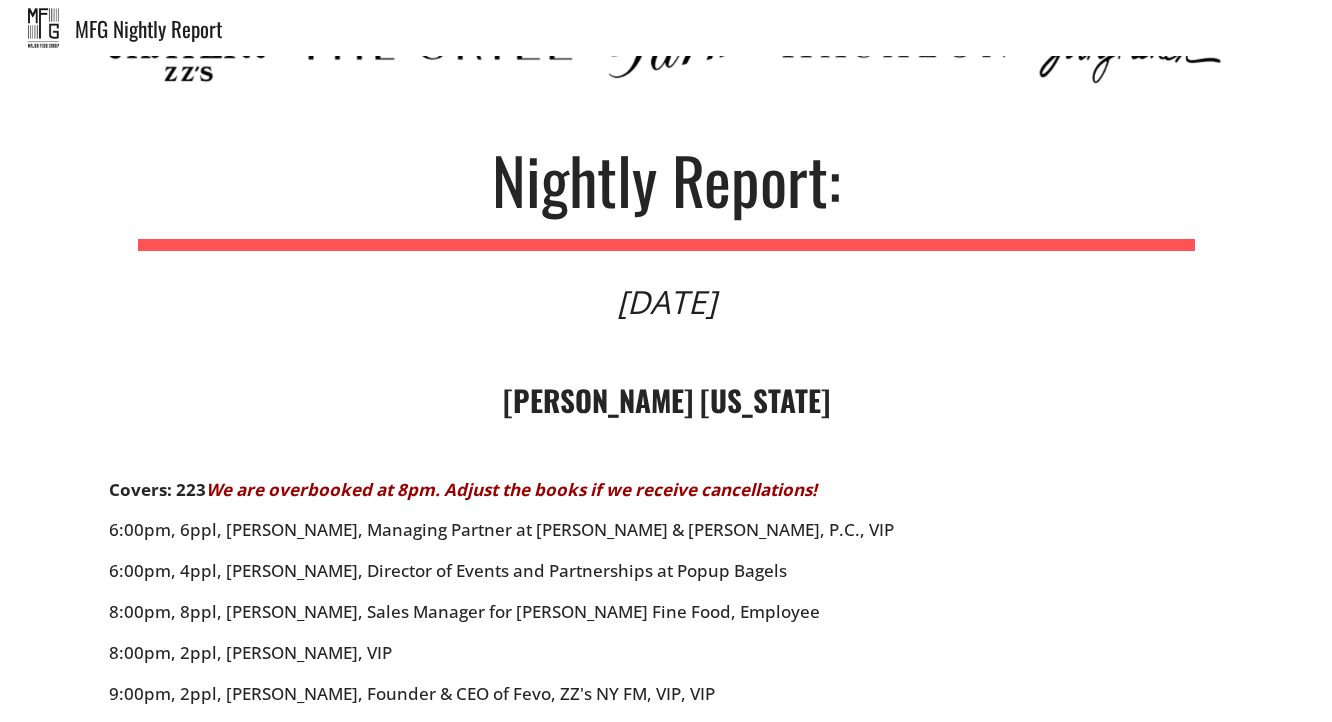 click on "Covers: 223
We are overbooked at 8pm. Adjust the books if we receive cancellations!
6:00pm, 6ppl, [PERSON_NAME], Managing Partner at [PERSON_NAME] & [PERSON_NAME], P.C., VIP 6:00pm, 4ppl, [PERSON_NAME], Director of Events and Partnerships at Popup Bagels 8:00pm, 8ppl, [PERSON_NAME], Sales Manager for [PERSON_NAME] Fine Food, Employee 8:00pm, 2ppl, [PERSON_NAME], VIP 9:00pm, 2ppl, [PERSON_NAME], Founder & CEO of Fevo, ZZ's NY FM, VIP, VIP             Repeat Guests:            11:30pm, 4ppl, [PERSON_NAME], 8th visit" at bounding box center (666, 663) 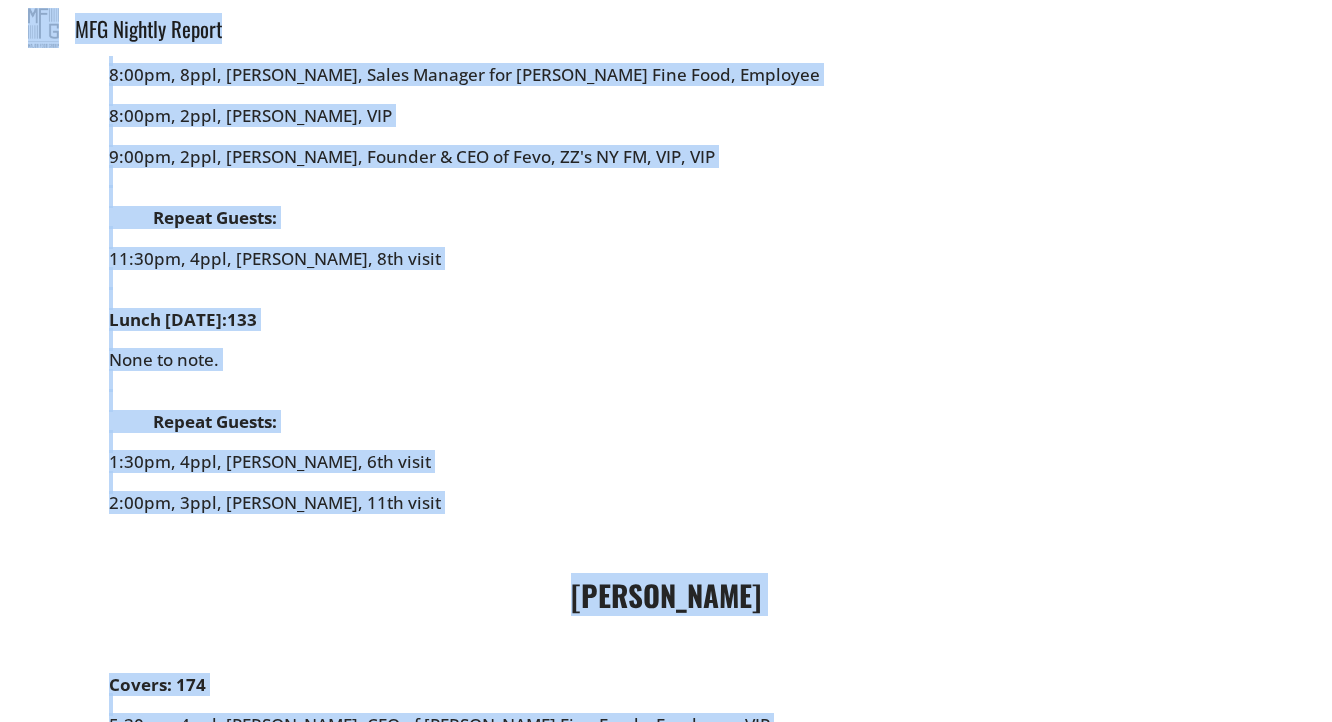 scroll, scrollTop: 959, scrollLeft: 0, axis: vertical 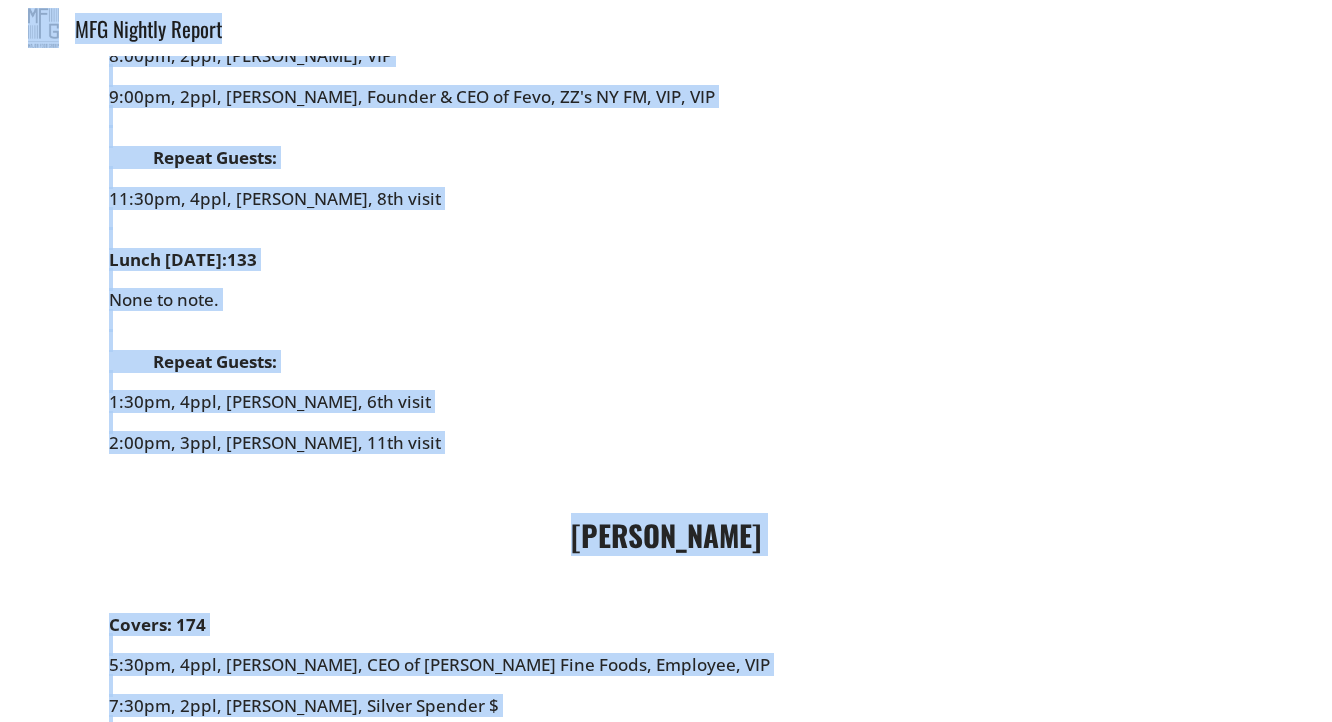 drag, startPoint x: 526, startPoint y: 373, endPoint x: 844, endPoint y: 736, distance: 482.58987 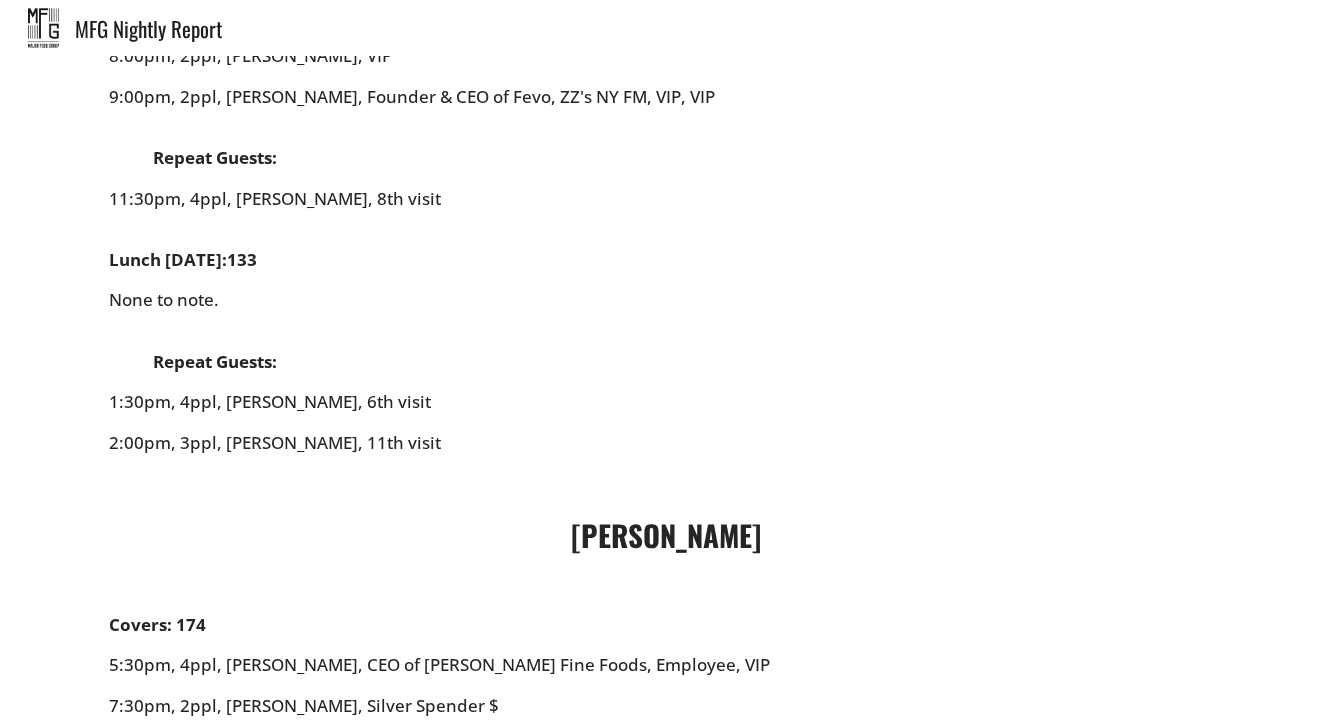 click on "[PERSON_NAME] Covers: 174
5:30pm, 4ppl, [PERSON_NAME], CEO of [PERSON_NAME] Fine Foods, Employee, VIP 7:30pm, 2ppl, [PERSON_NAME], Silver Spender $ 7:30pm, 4ppl, RT HOLD, WTW 8:00pm, 3ppl, [PERSON_NAME], VP of Business Development at MFG, Employee 8:00pm, 2ppl, [PERSON_NAME], Silver Spender $ 8:15pm, 4ppl, [PERSON_NAME], CEO of Publicis Media, VIP 8:30pm, 4ppl, [PERSON_NAME], President for Dade Marine Investments Inc., Miami VIP, ZZ's MIA FM             Repeat Guests:            None to note. Lunch [DATE]:  77
CONFIRMED: [PERSON_NAME], Chef's Table, The [PERSON_NAME] Group Dinner, 10ppl @ [DATE] 6pm - 8:30pm
CONFIRMED: [PERSON_NAME], Chef's Table, [PERSON_NAME]'s Birthday Soirée, 11PPL @ [DATE] 9pm - [DATE] 12am
CONFIRMED: [PERSON_NAME], PDR, Slate Path Fellows Capstone Dinner, 14ppl @ [DATE] 6:30pm - 10:30pm
None to note.             Repeat Guests:            12:00pm, 2ppl, [PERSON_NAME], 8th visit" at bounding box center [666, 901] 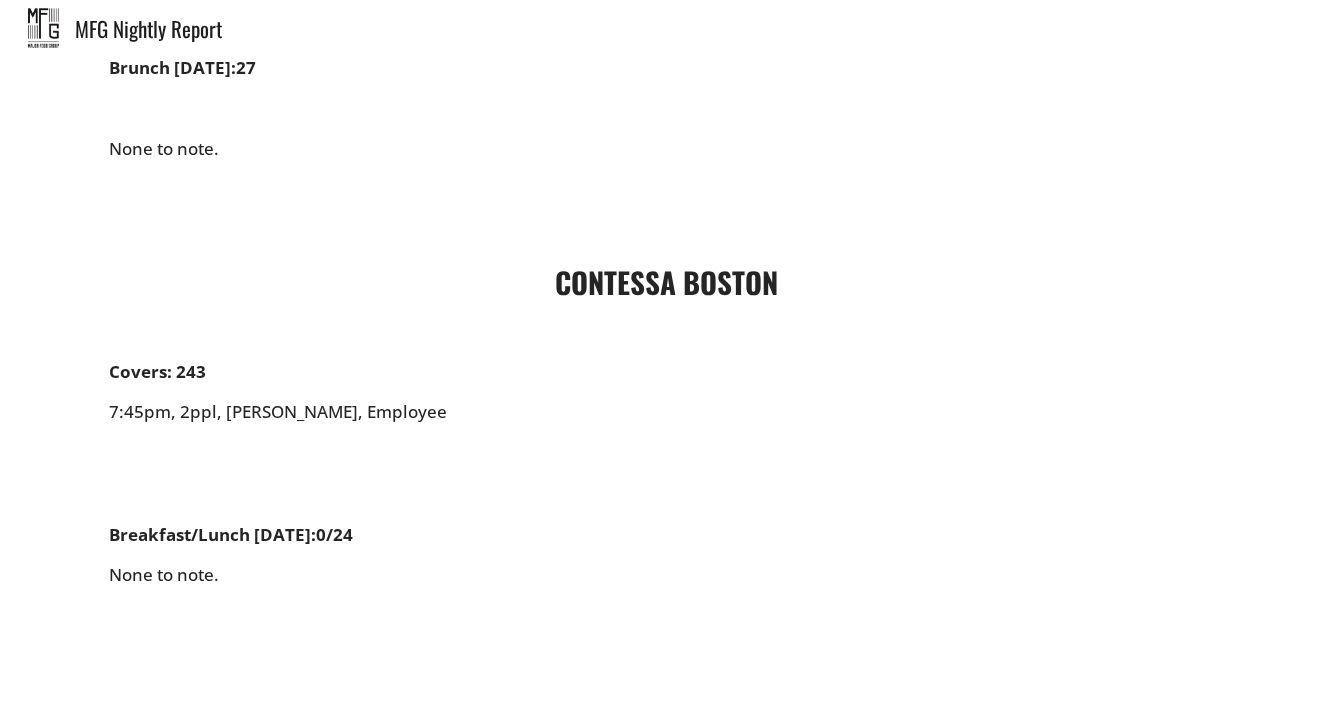 scroll, scrollTop: 9284, scrollLeft: 0, axis: vertical 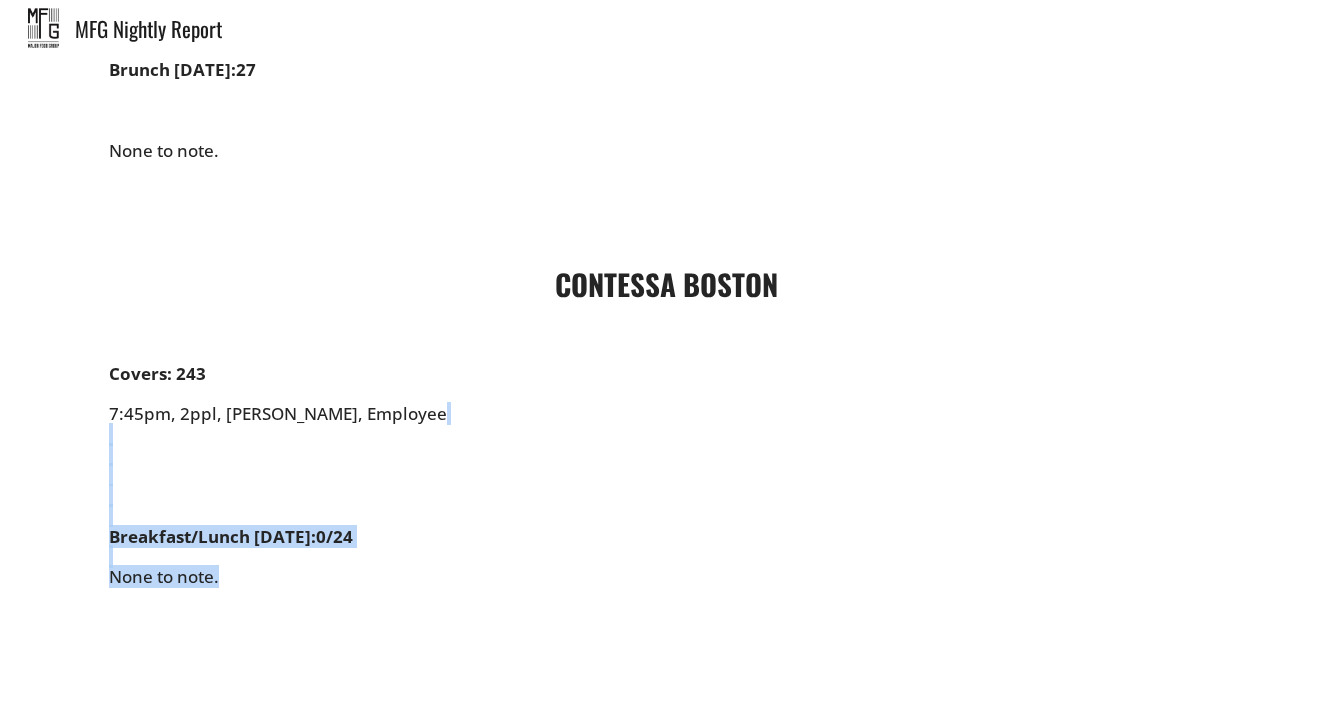 drag, startPoint x: 234, startPoint y: 553, endPoint x: 123, endPoint y: 413, distance: 178.66449 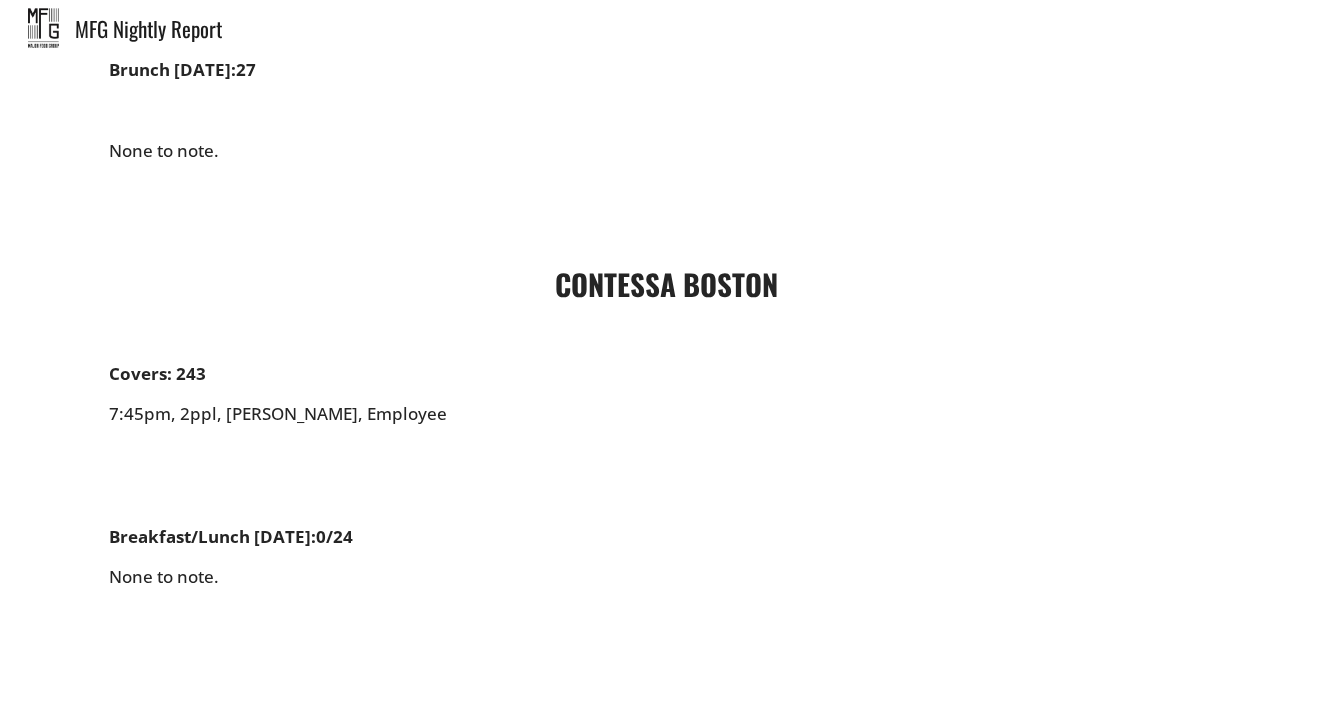 click on "Breakfast/Lunch [DATE]:  0/24
None to note." at bounding box center [666, 578] 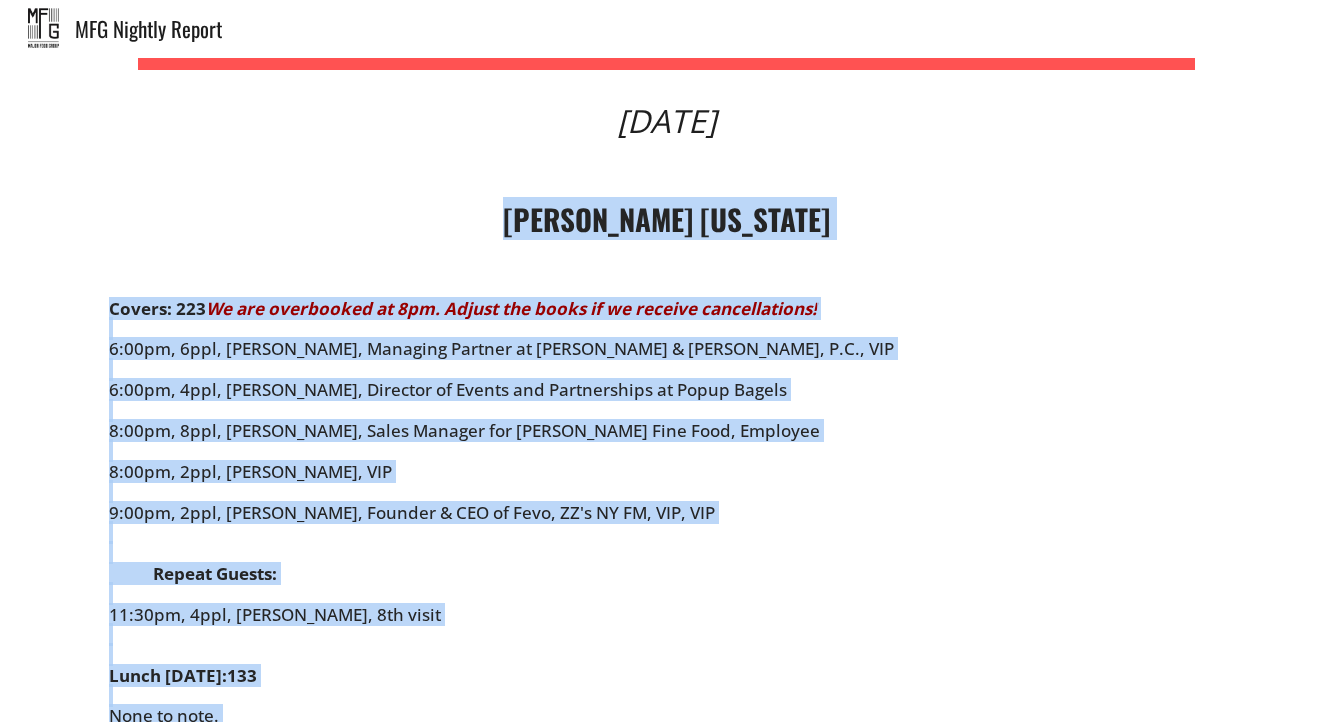 scroll, scrollTop: 550, scrollLeft: 0, axis: vertical 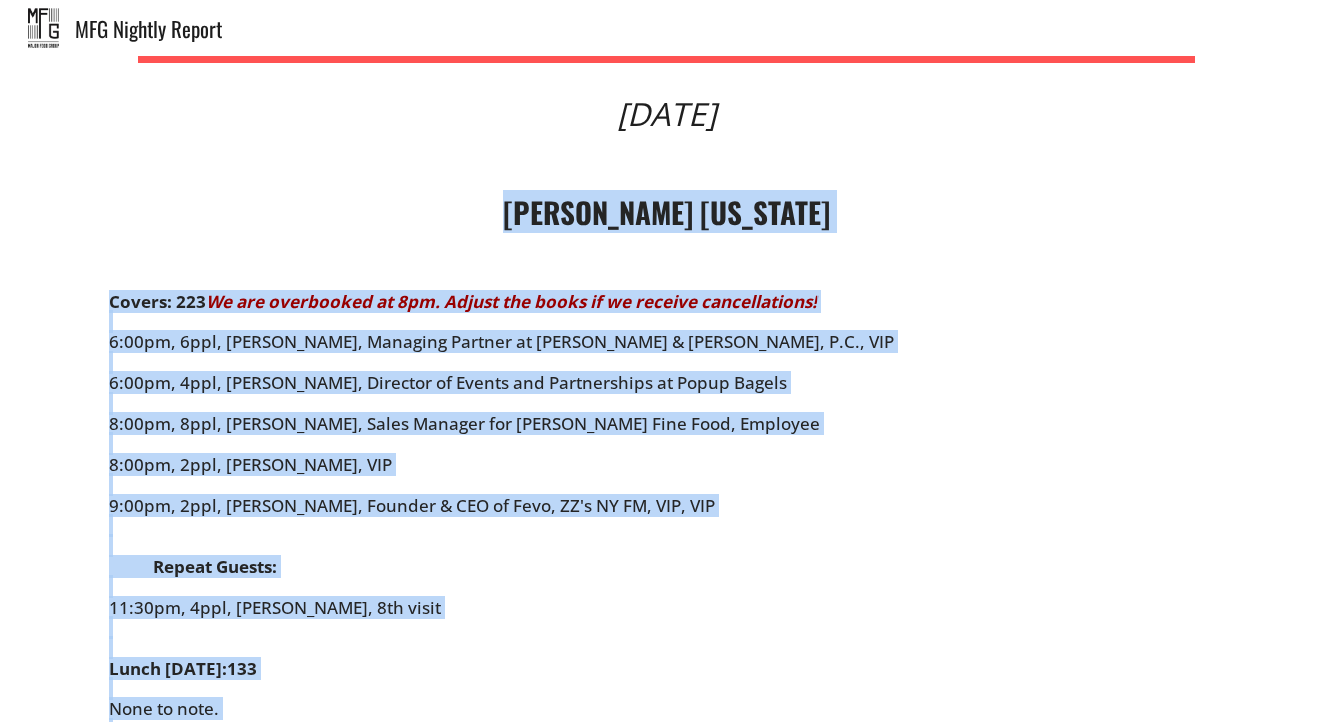 drag, startPoint x: 230, startPoint y: 559, endPoint x: 101, endPoint y: 170, distance: 409.83167 